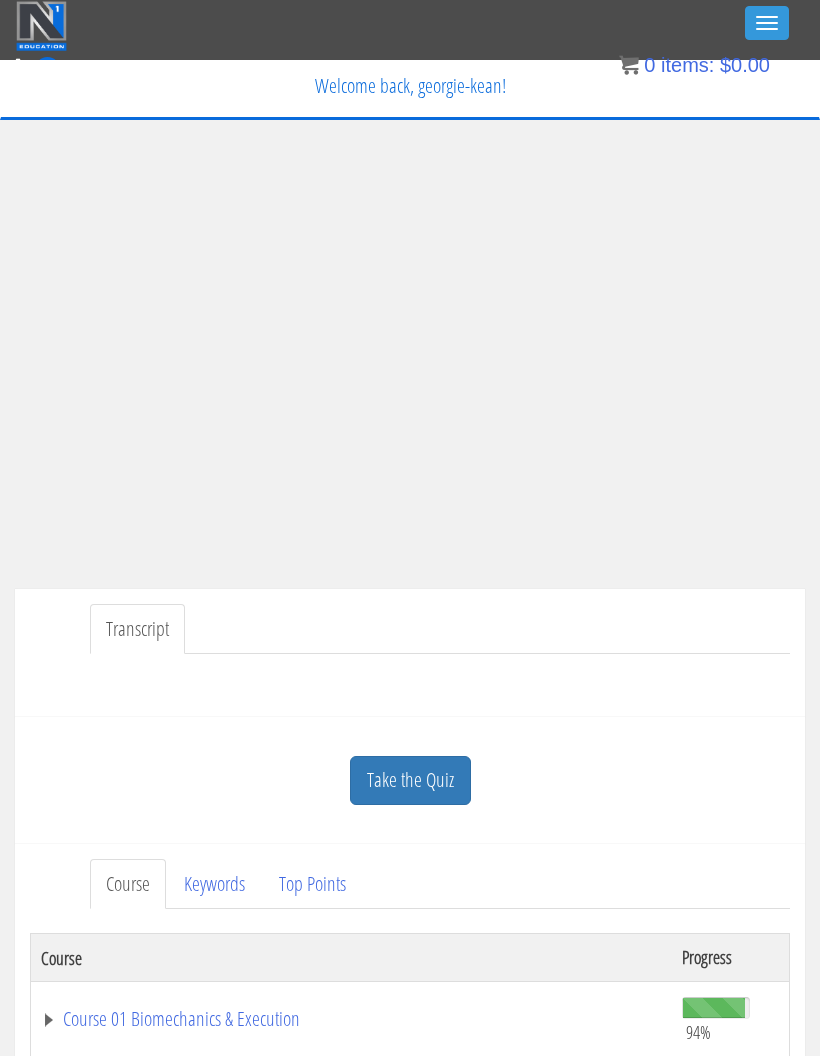 scroll, scrollTop: 0, scrollLeft: 0, axis: both 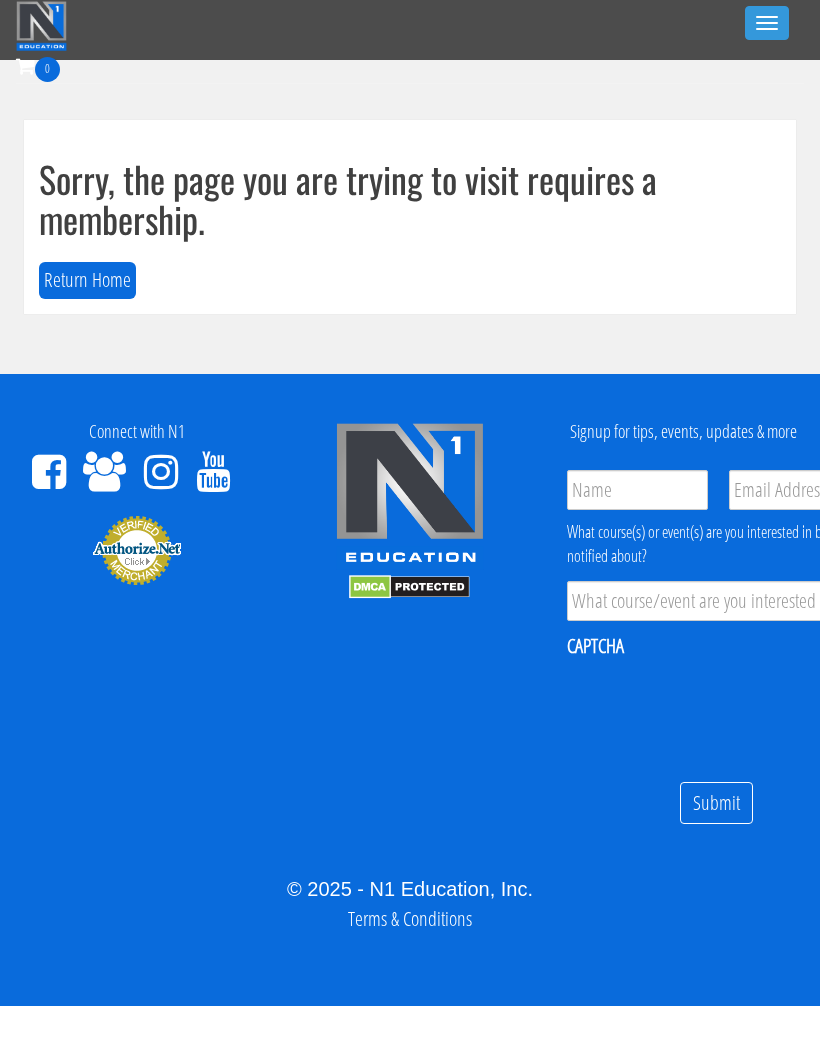click on "Toggle navigation" at bounding box center [767, 23] 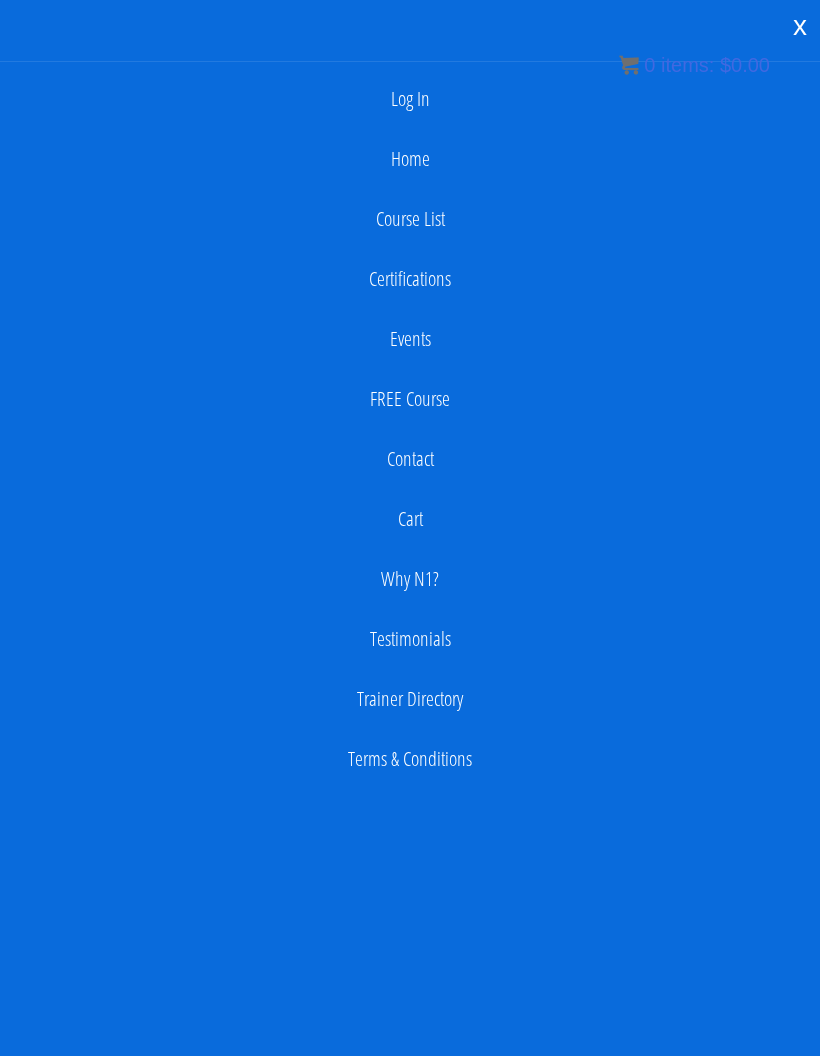 click on "Log In" at bounding box center [410, 99] 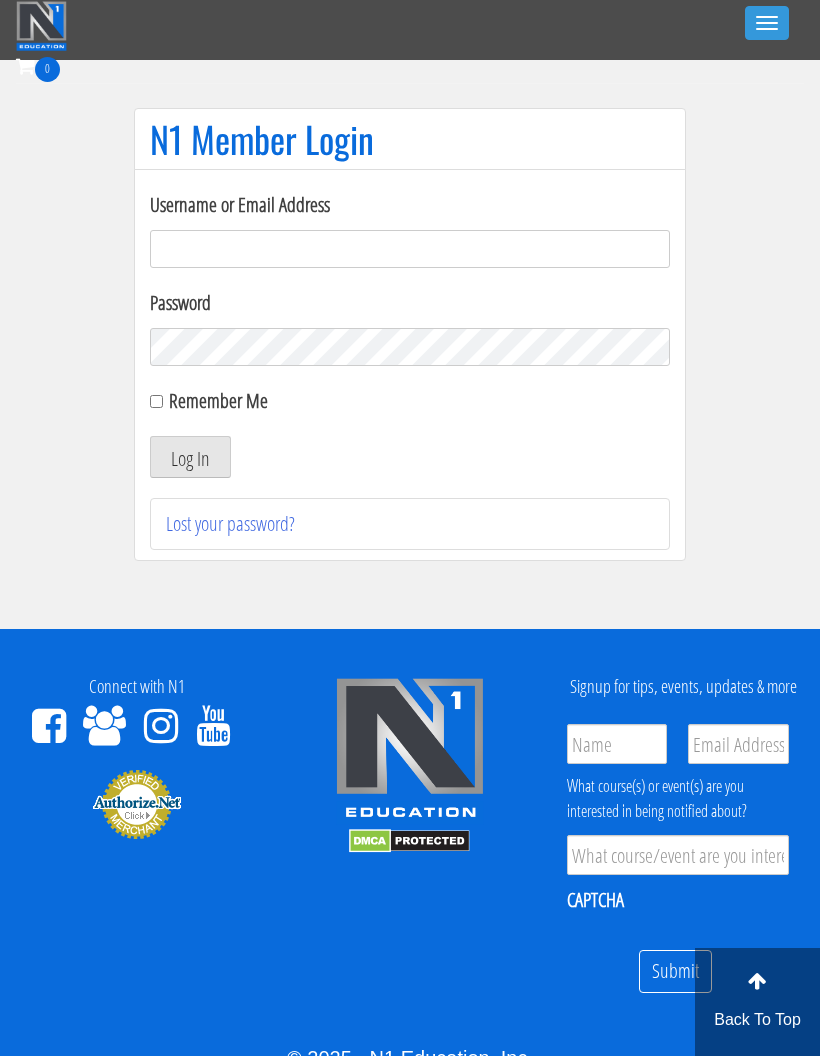 scroll, scrollTop: 0, scrollLeft: 0, axis: both 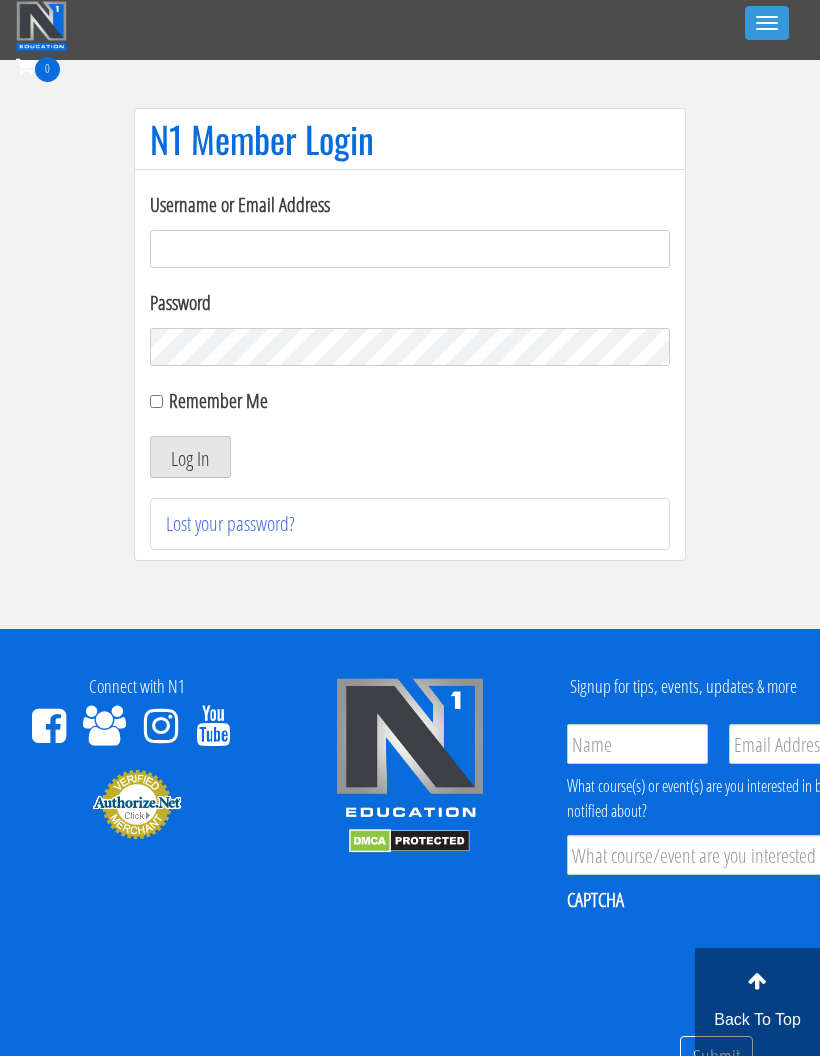 type on "georgiekean@gmail.com" 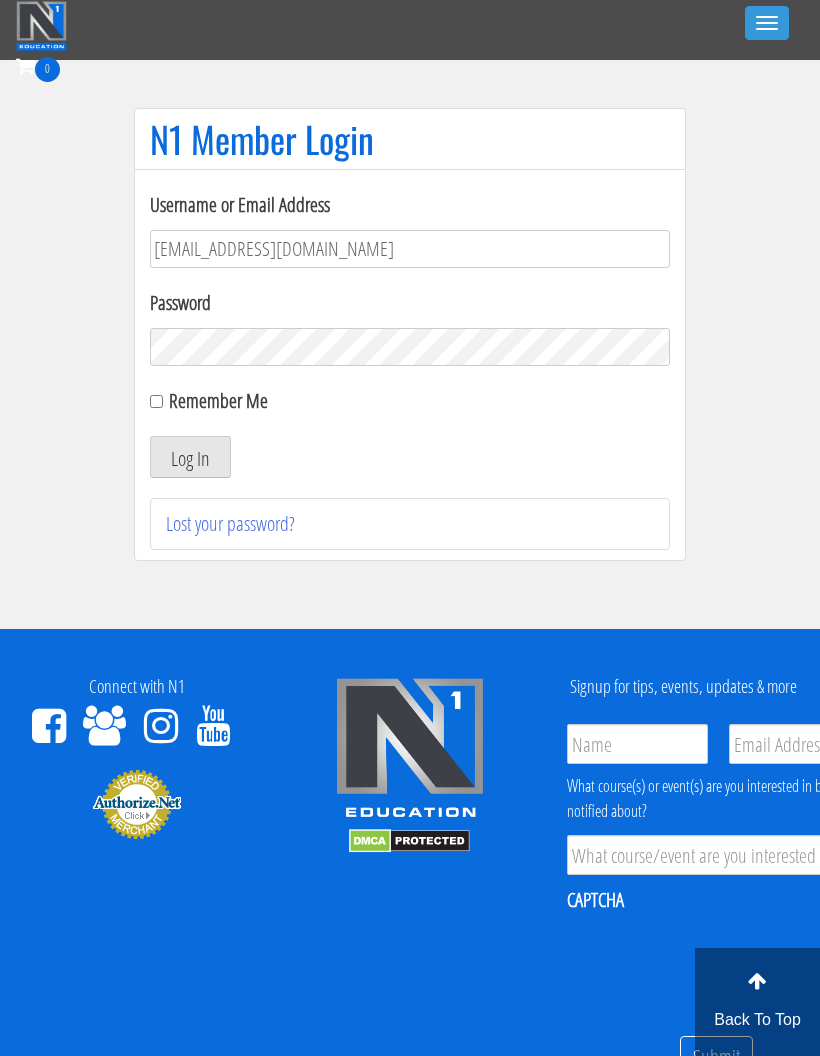 click on "Log In" at bounding box center (190, 457) 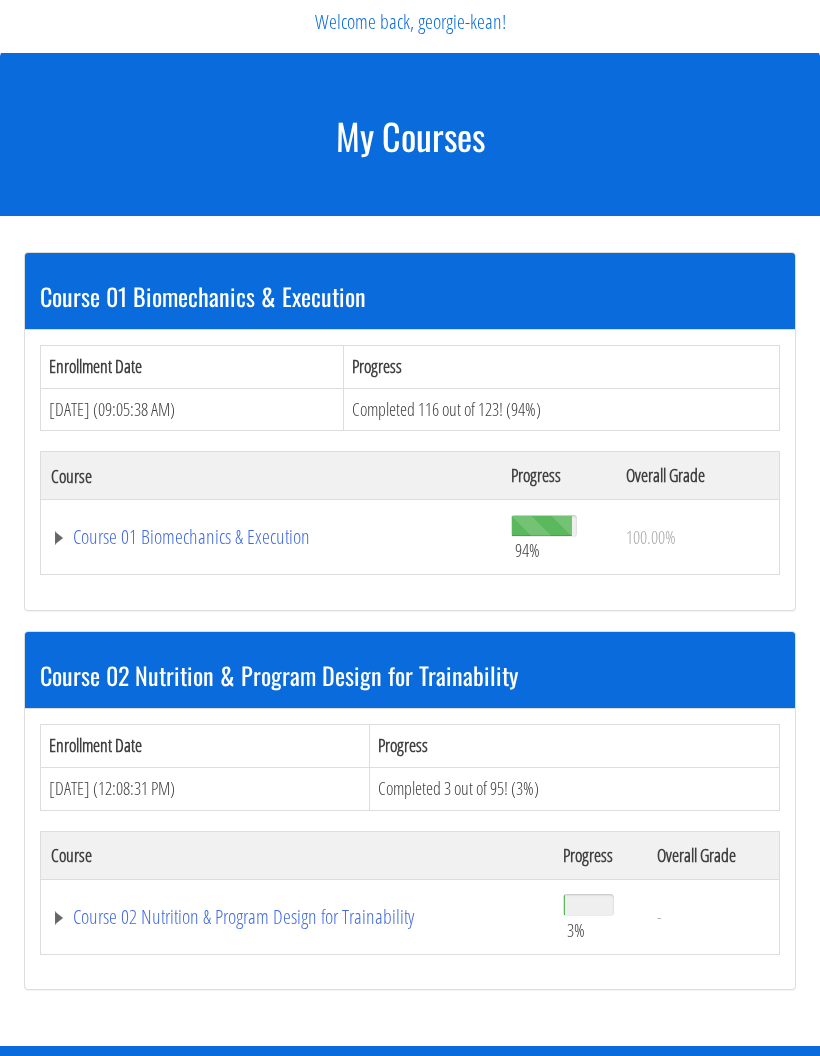 scroll, scrollTop: 251, scrollLeft: 0, axis: vertical 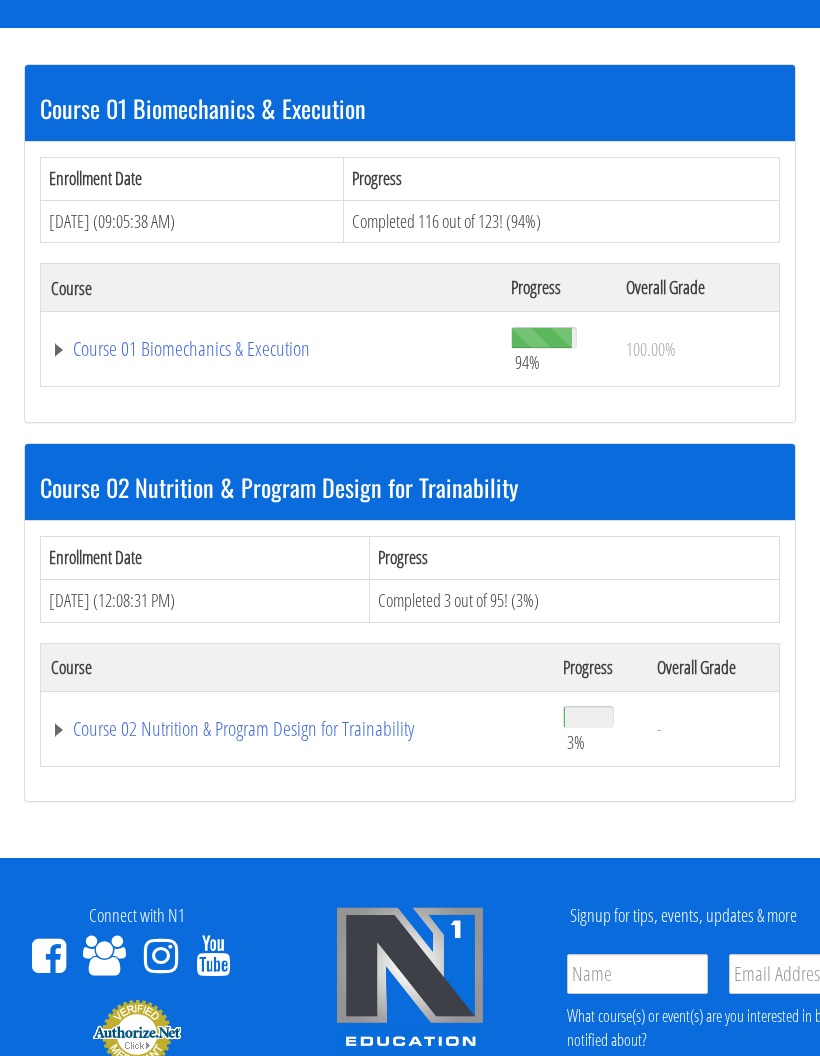 click on "Course 02 Nutrition & Program Design for Trainability" at bounding box center (271, 350) 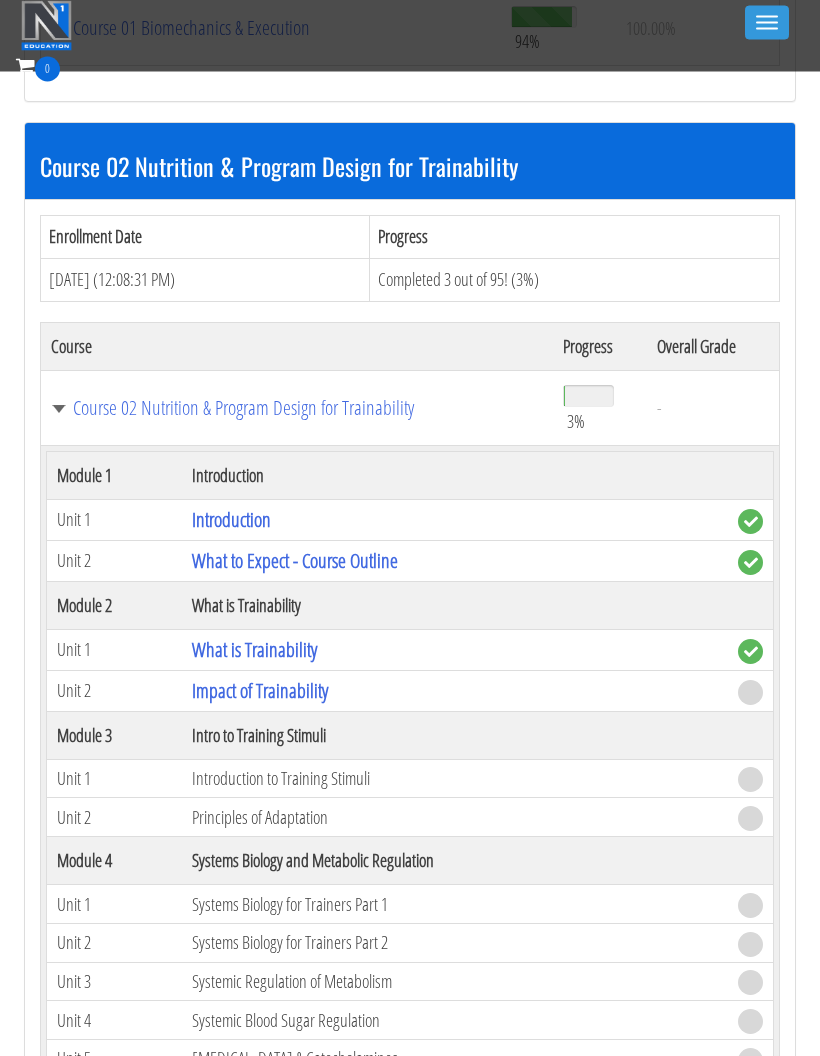 scroll, scrollTop: 666, scrollLeft: 0, axis: vertical 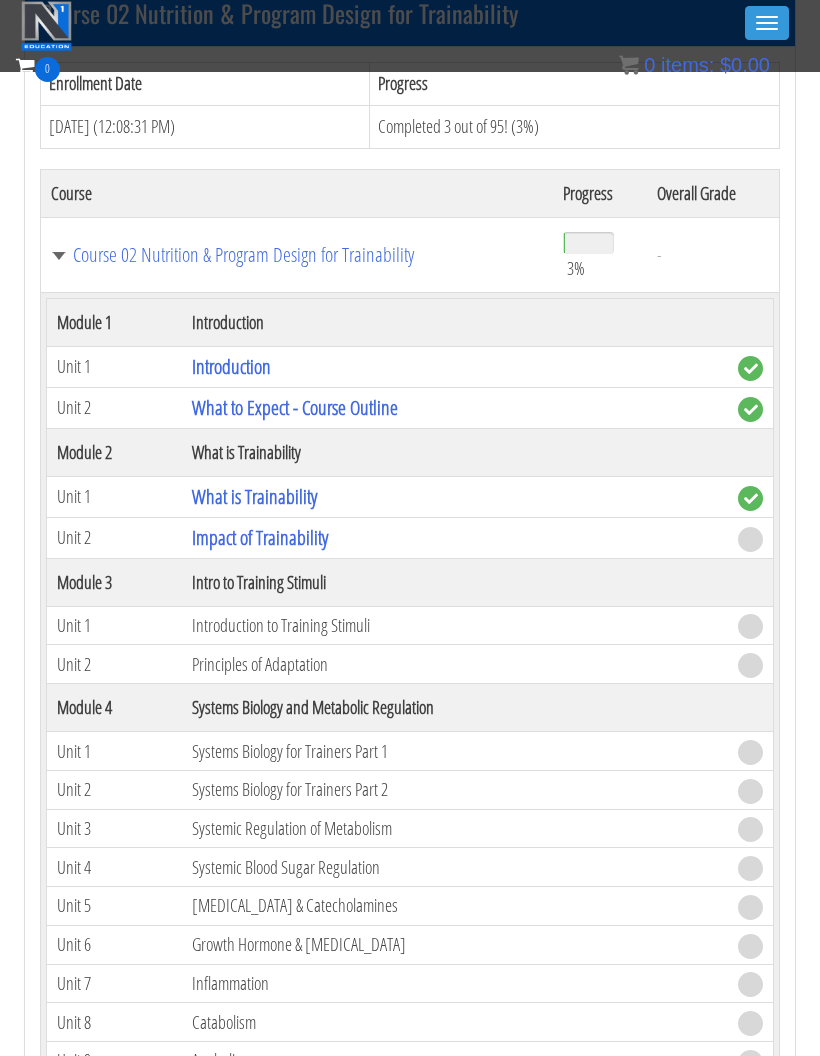 click on "Impact of Trainability" at bounding box center [260, 537] 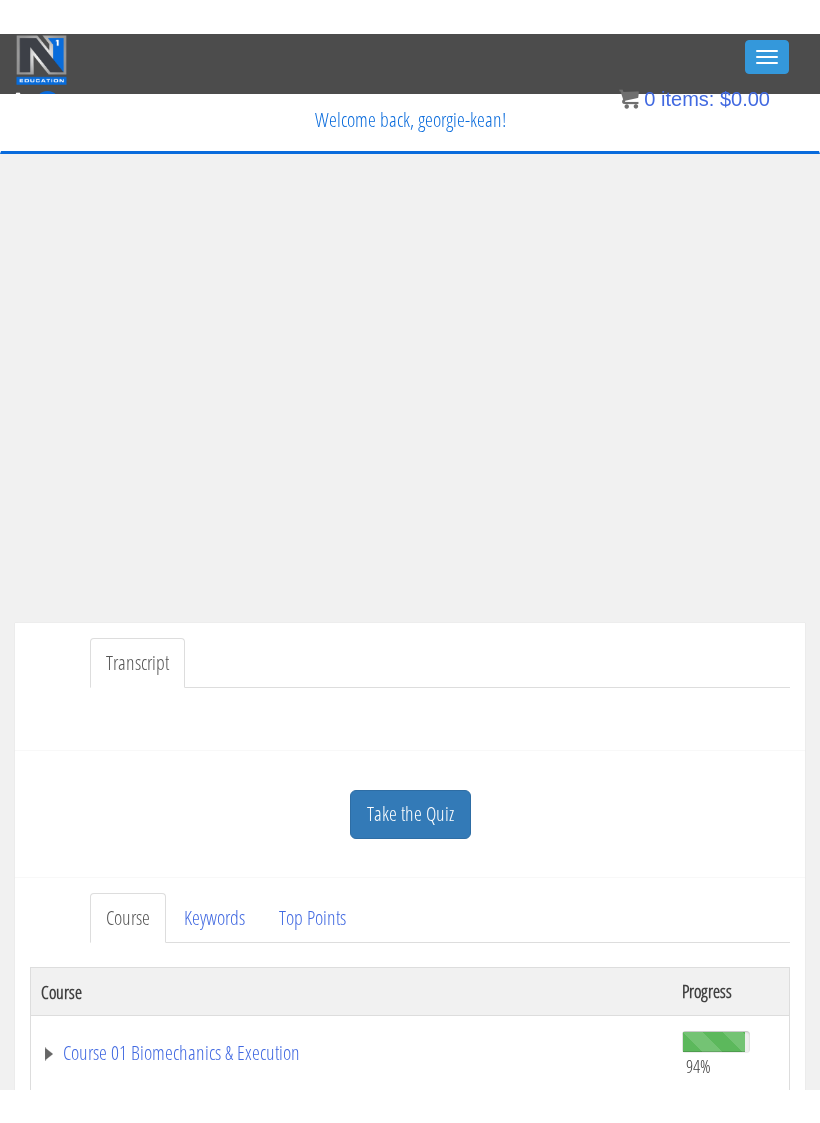 scroll, scrollTop: 24, scrollLeft: 0, axis: vertical 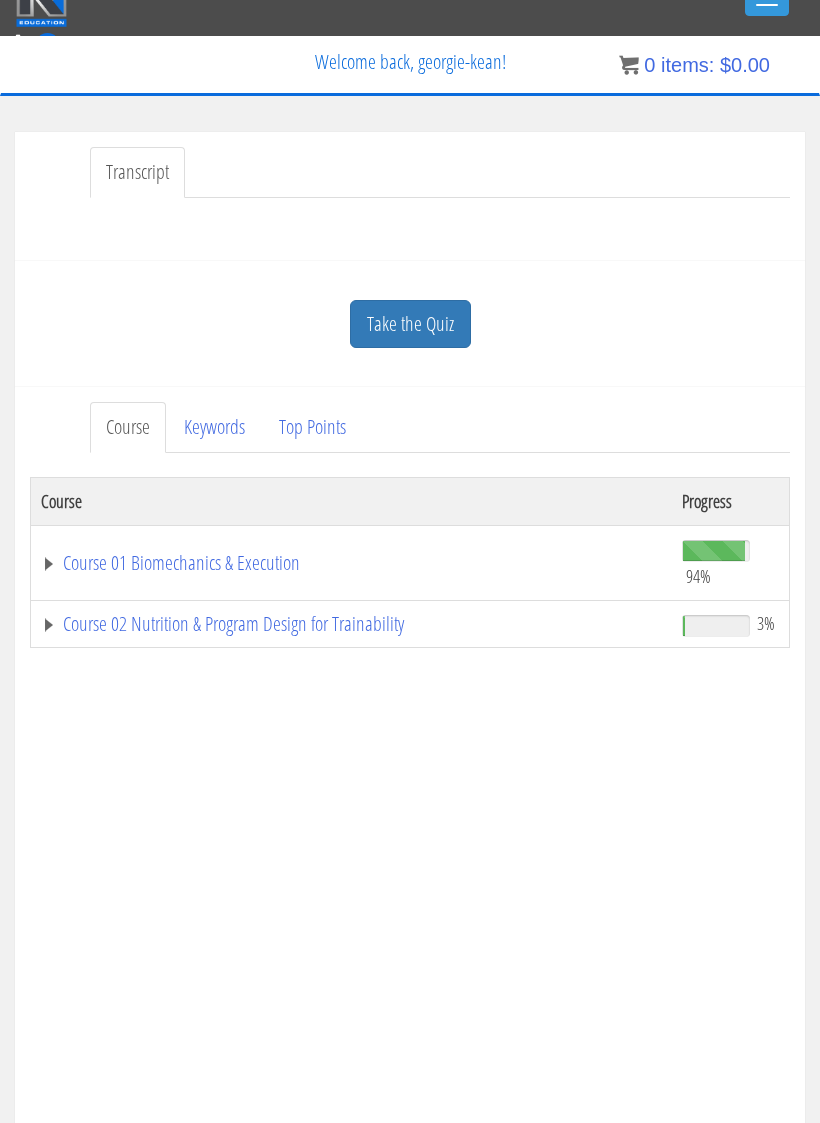click on "Skip to content
Toggle navigation
0 Certs
Course List
Events
FREE Course
Course Preview – Biomechanics
Course Preview – Program Design
Contact
Why N1?
Testimonials
Trainer Directory
Terms & Conditions
Welcome back, georgie-kean!
My Courses
Member Content
My Account
Affiliate Dashboard
Exercise Library
Resources
Training Code Request
Terms & Conditions
Log Out
x
My Courses
My Account
Affiliate Dashboard
Training Code Request
Terms & Conditions
Member Content
Exercise Library
Log Out
Log Out
Home
Course List
Certifications
Events
FREE Course
Contact
Cart
Why N1?" at bounding box center (410, 1081) 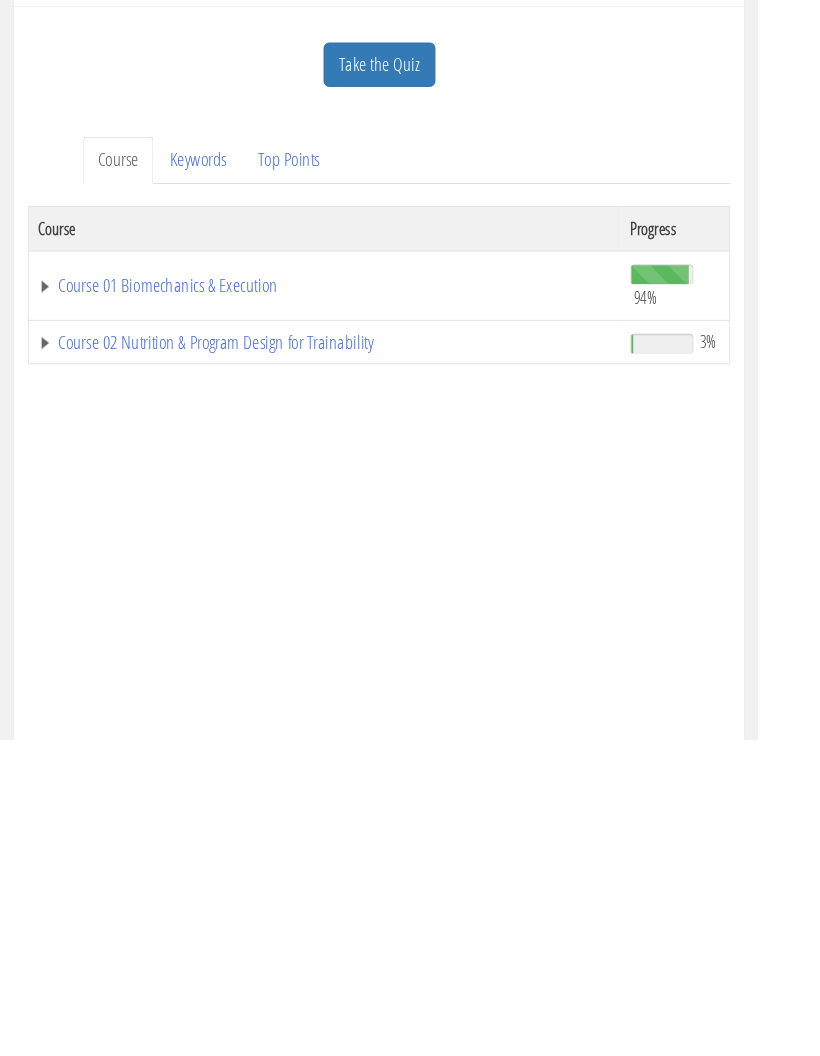 scroll, scrollTop: 38, scrollLeft: 0, axis: vertical 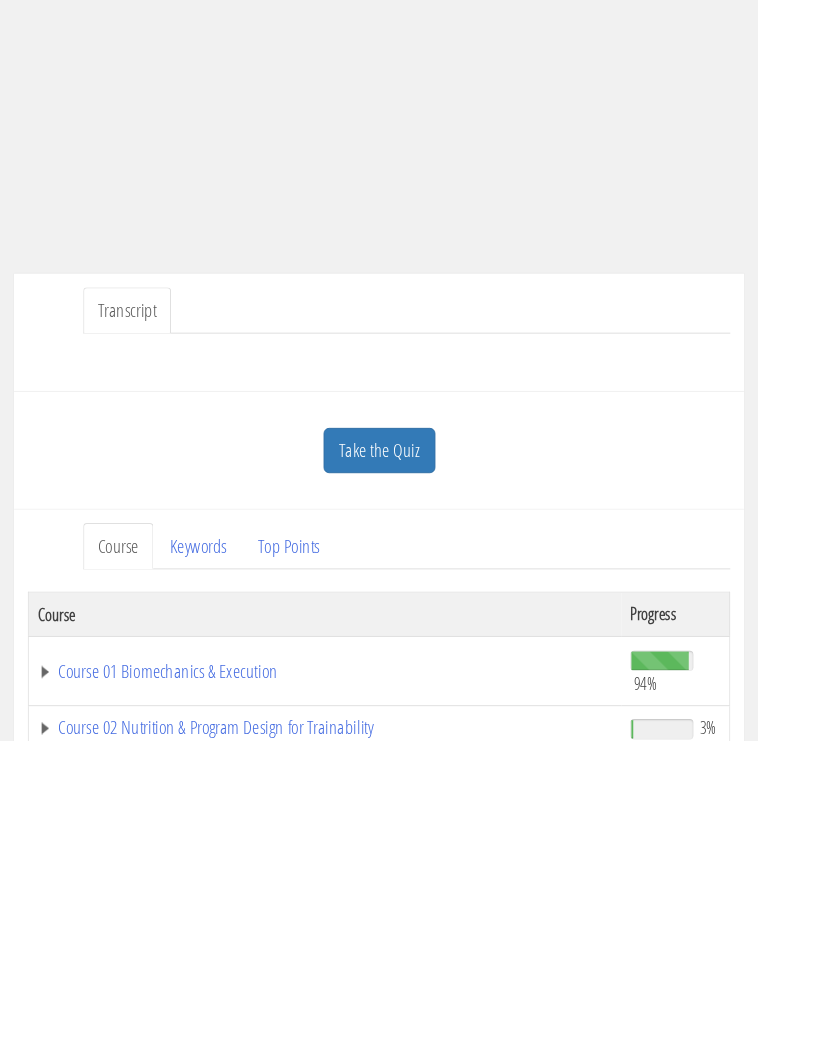 click on "Take the Quiz" at bounding box center (410, 742) 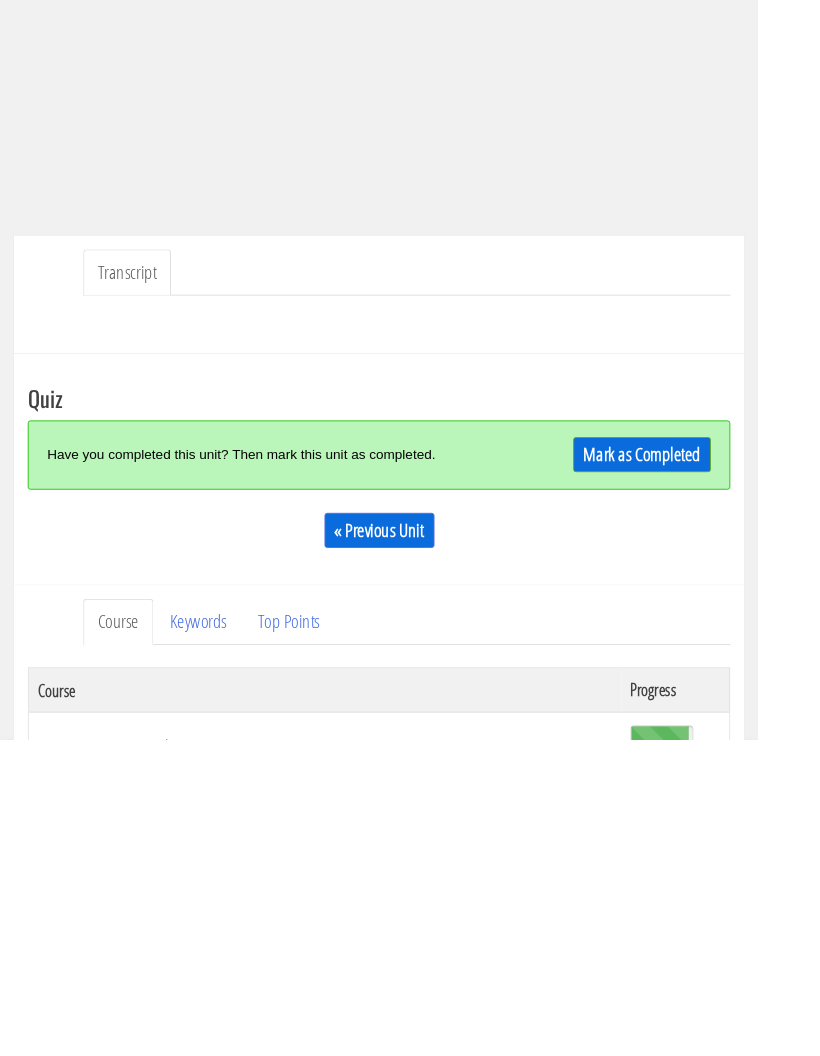 scroll, scrollTop: 120, scrollLeft: 0, axis: vertical 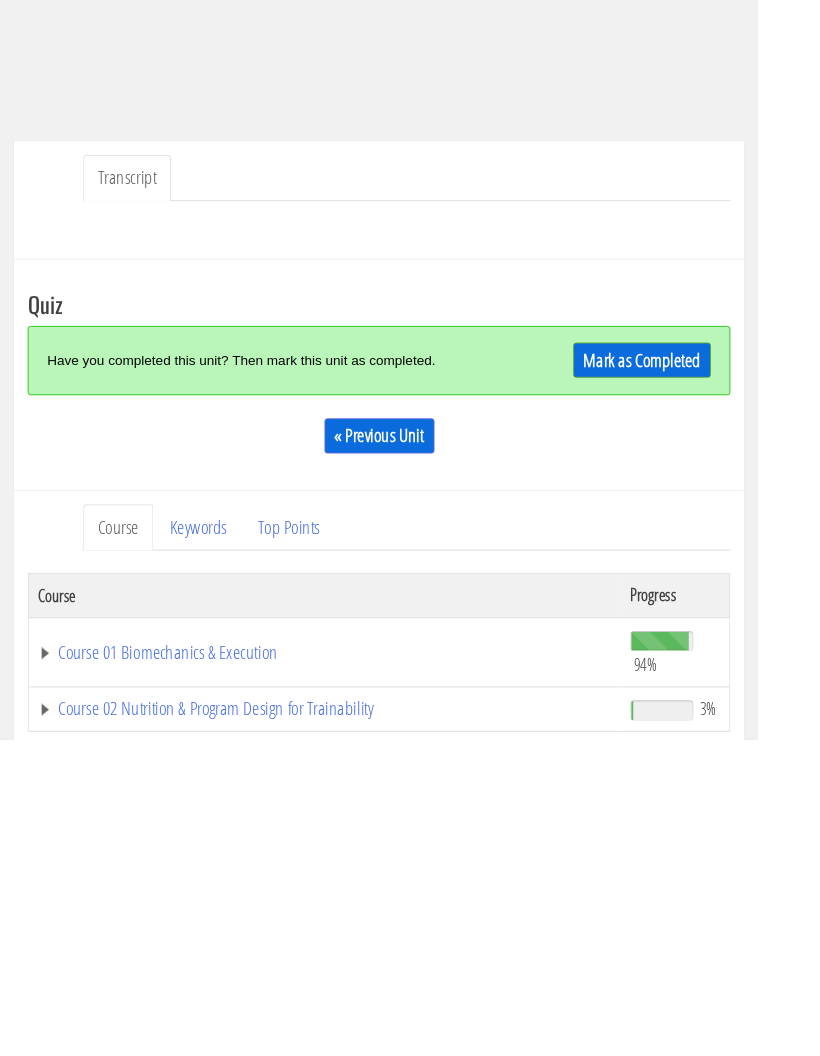 click on "Mark as Completed" at bounding box center (694, 646) 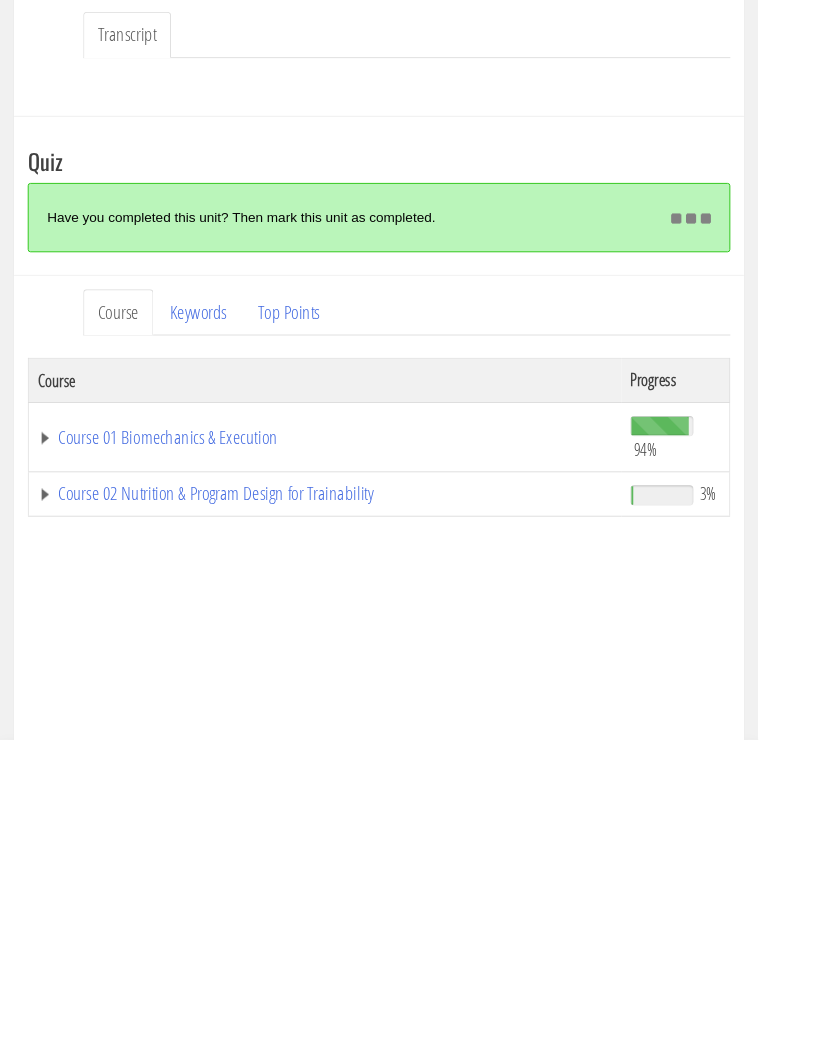 scroll, scrollTop: 276, scrollLeft: 0, axis: vertical 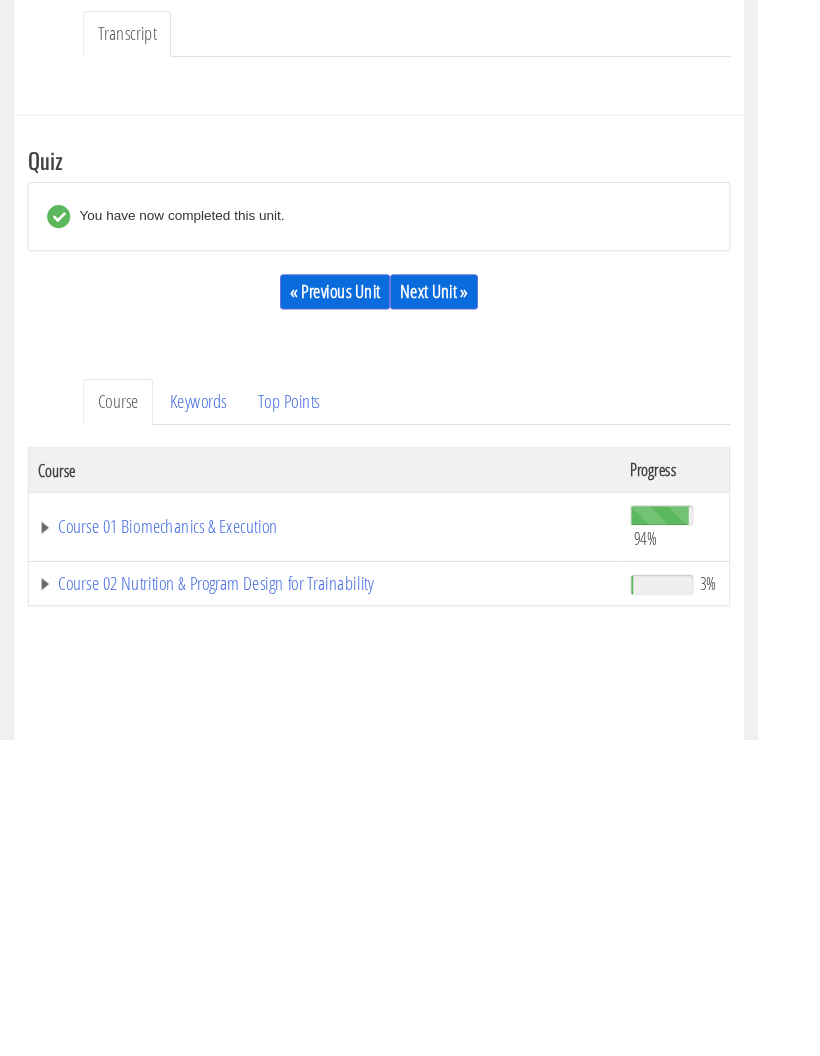 click on "Next Unit »" at bounding box center (469, 572) 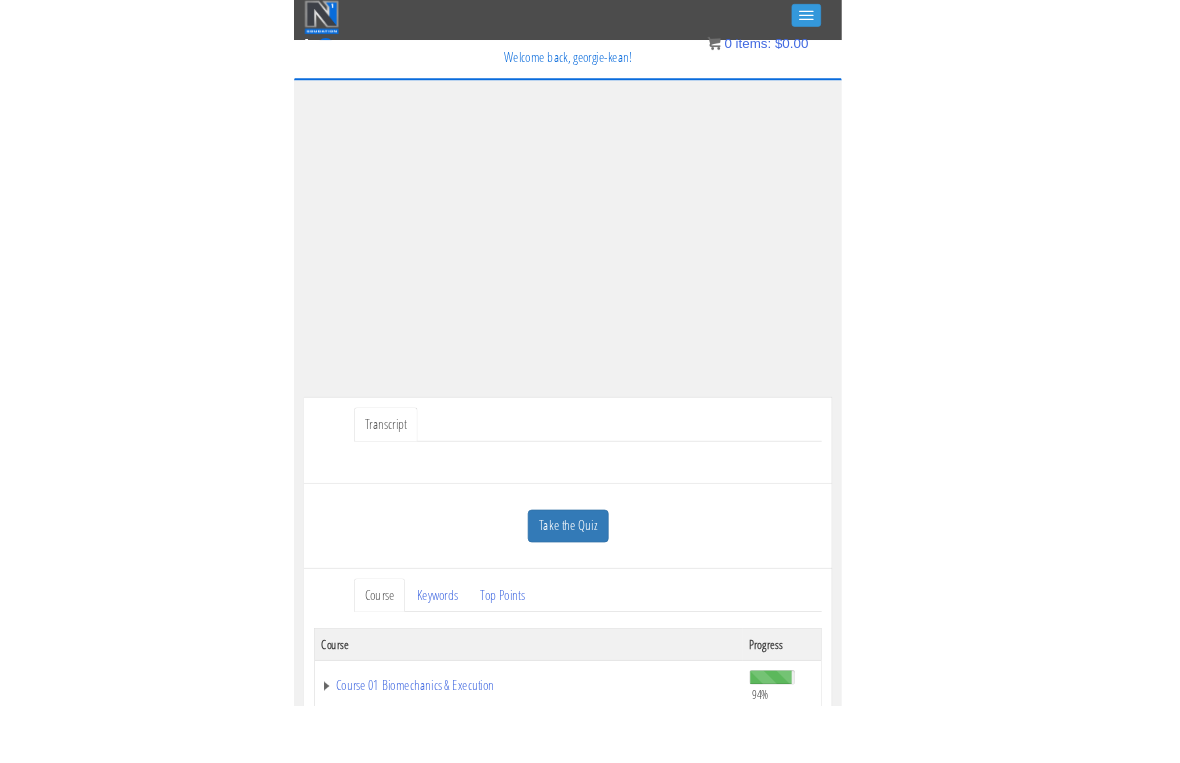 scroll, scrollTop: 24, scrollLeft: 0, axis: vertical 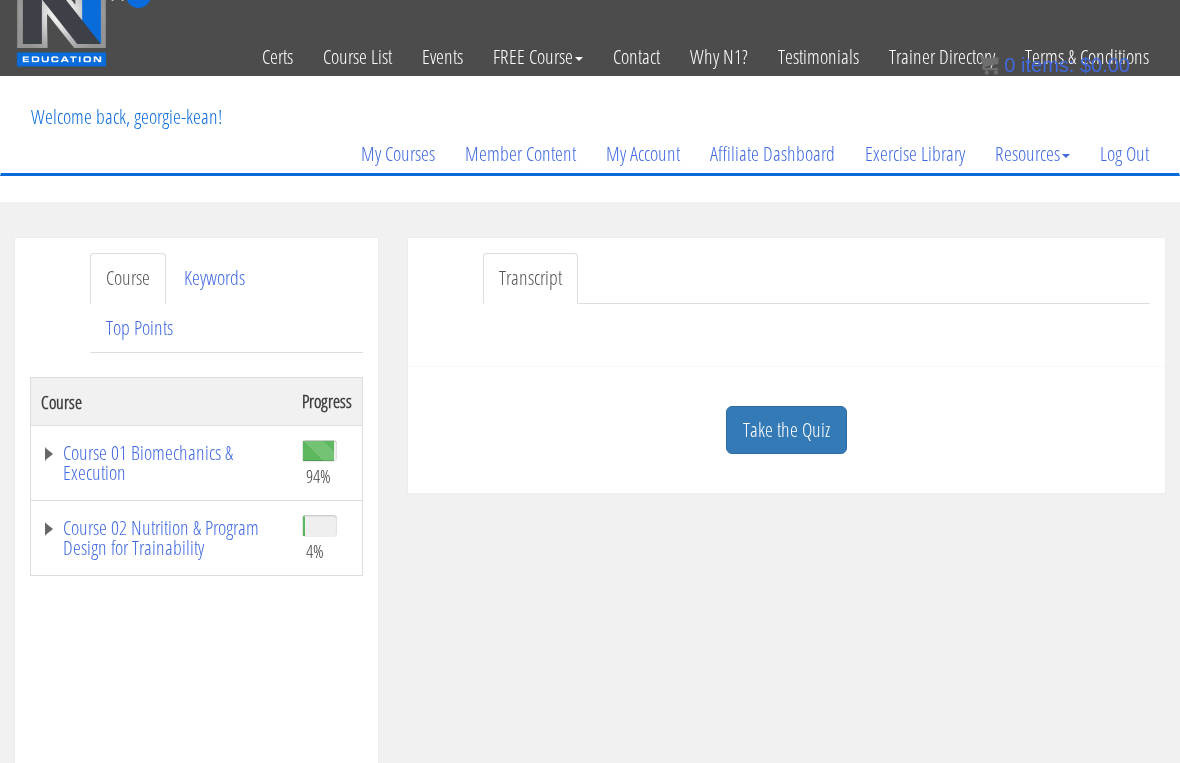 click on "Skip to content
Toggle navigation
0 Certs
Course List
Events
FREE Course
Course Preview – Biomechanics
Course Preview – Program Design
Contact
Why N1?
Testimonials
Trainer Directory
Terms & Conditions
Welcome back, georgie-kean!
My Courses
Member Content
My Account
Affiliate Dashboard
Exercise Library
Resources
Training Code Request
Terms & Conditions
Log Out
x
My Courses
My Account
Affiliate Dashboard
Training Code Request
Terms & Conditions
Member Content
Exercise Library
Log Out
Log Out
Home
Course List
Certifications
Events
FREE Course
Contact
Cart
Why N1?" at bounding box center [590, 1030] 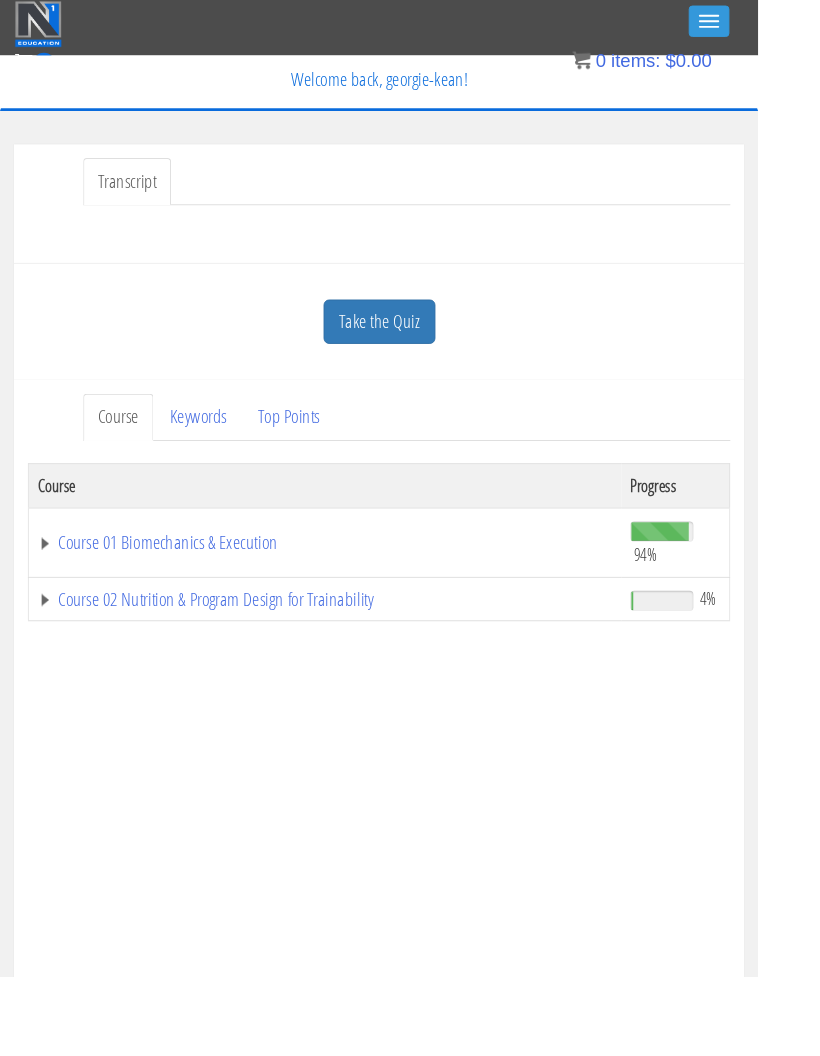 scroll, scrollTop: 24, scrollLeft: 0, axis: vertical 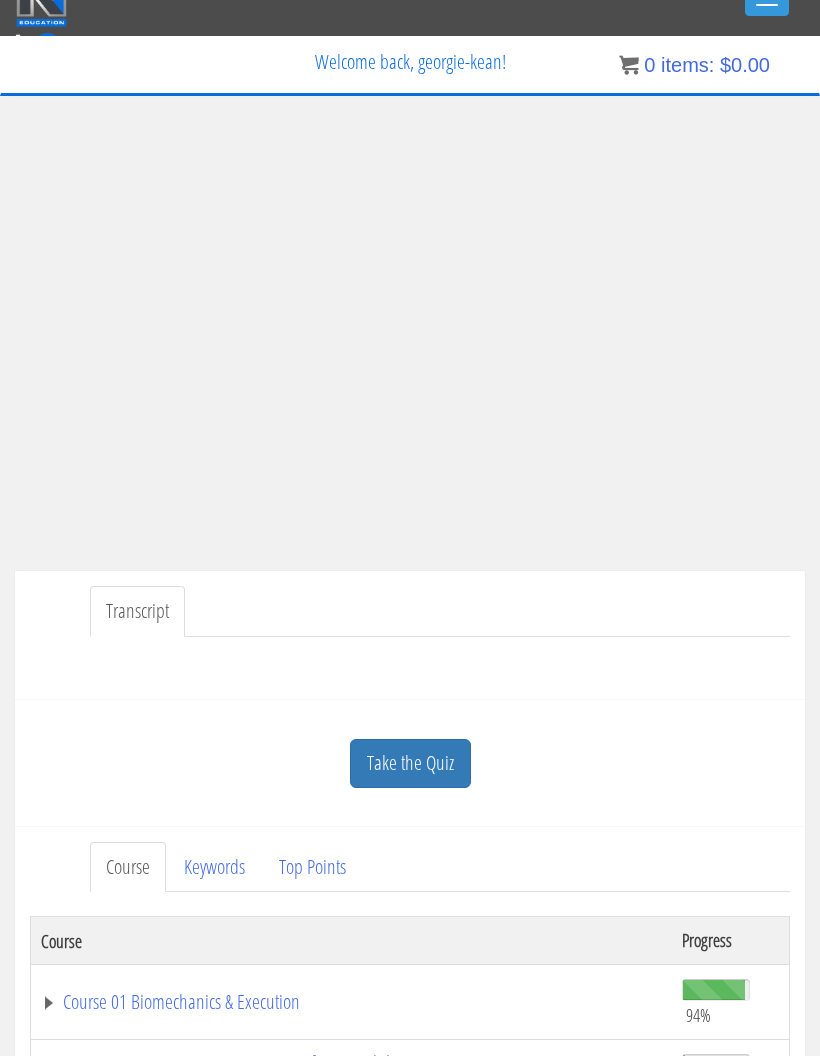 click on "Take the Quiz" at bounding box center (410, 763) 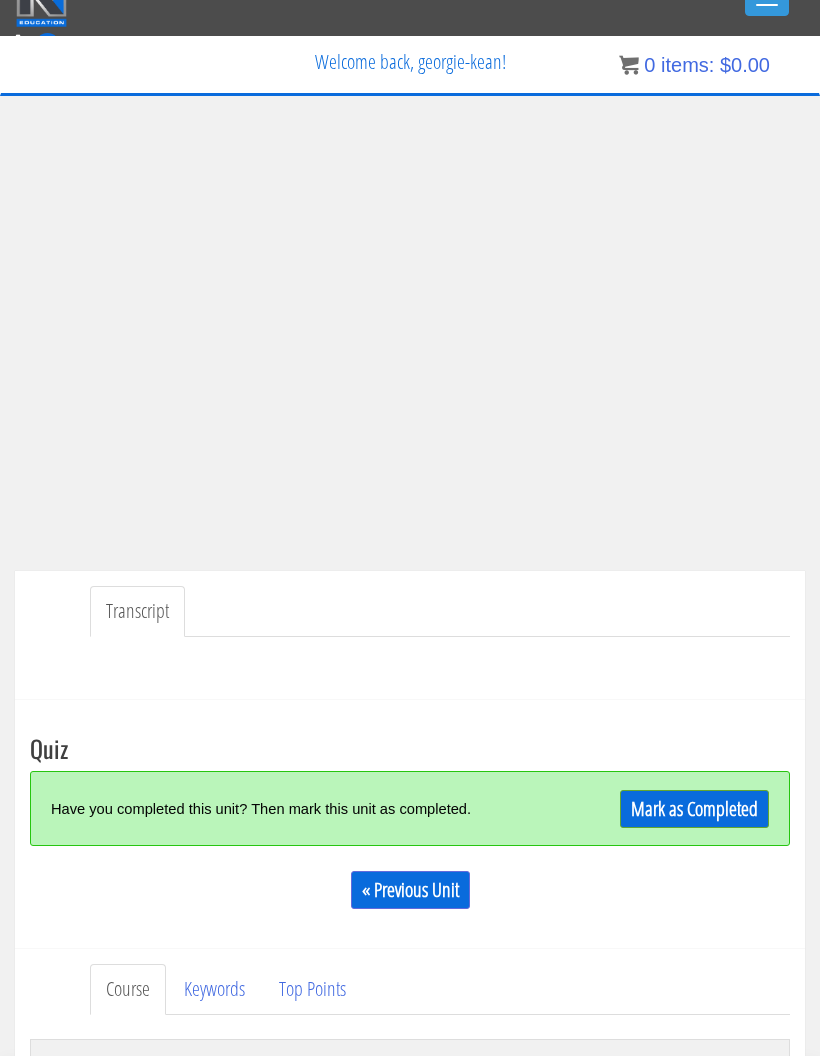 click on "Mark as Completed" at bounding box center [694, 809] 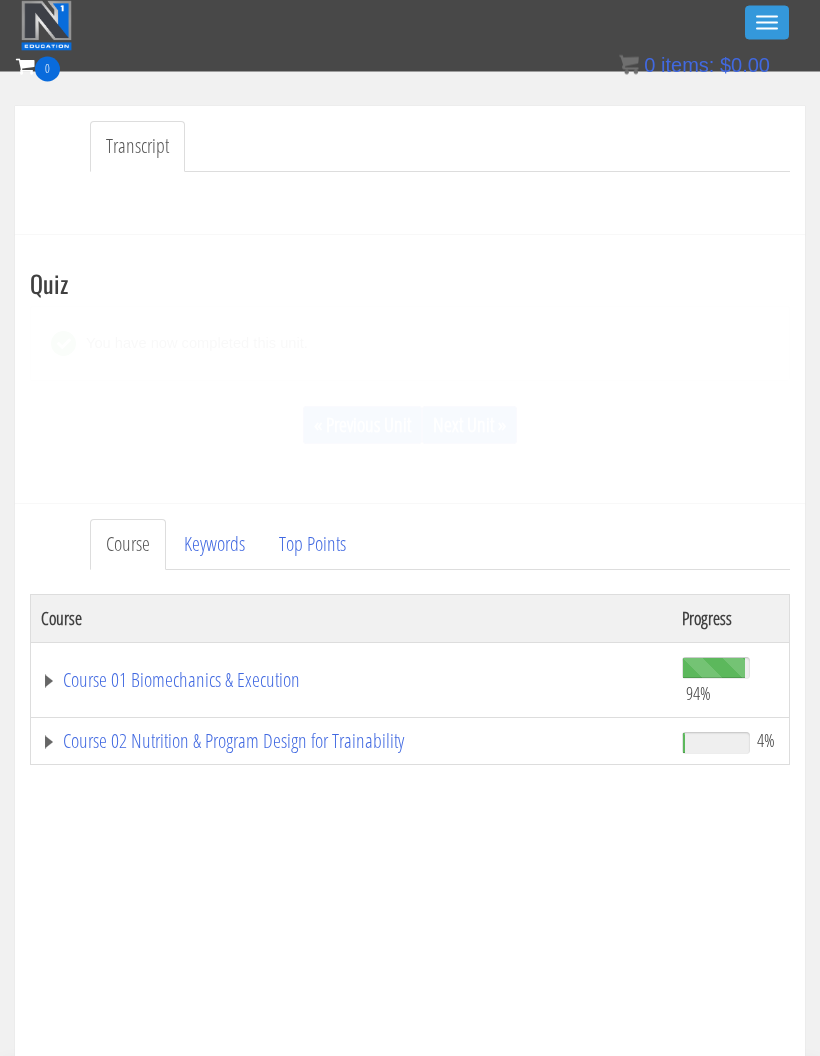 scroll, scrollTop: 429, scrollLeft: 0, axis: vertical 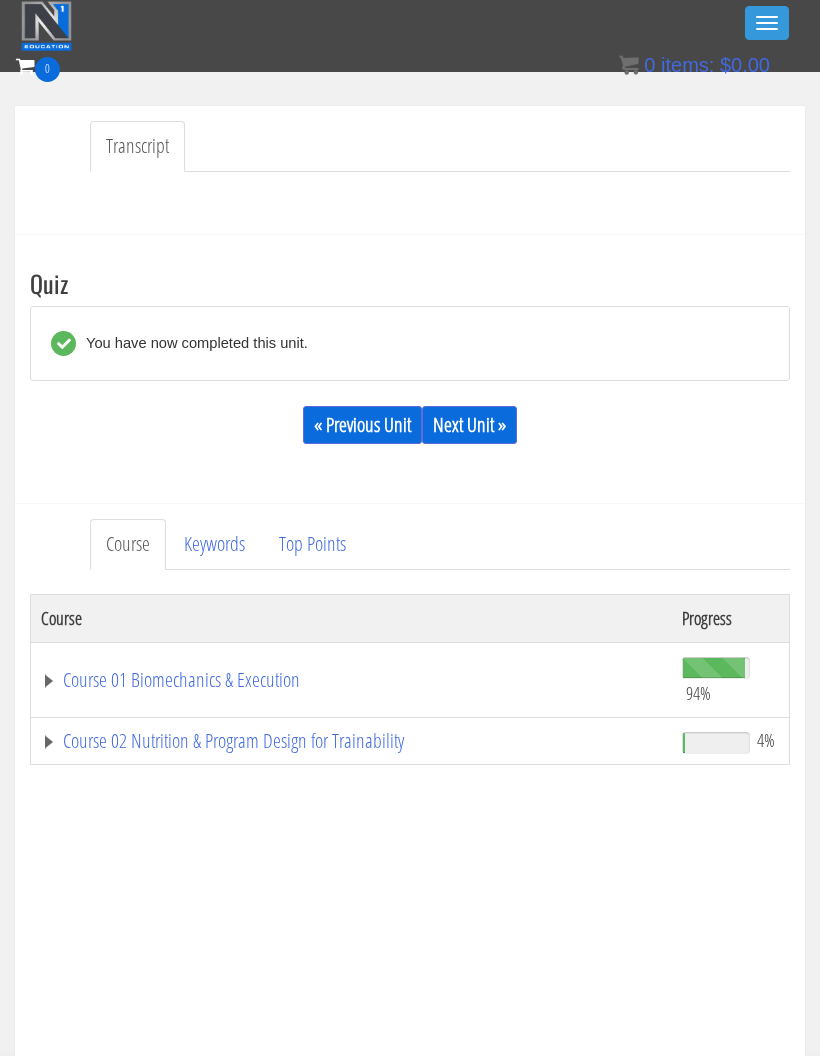click on "Next Unit »" at bounding box center [469, 425] 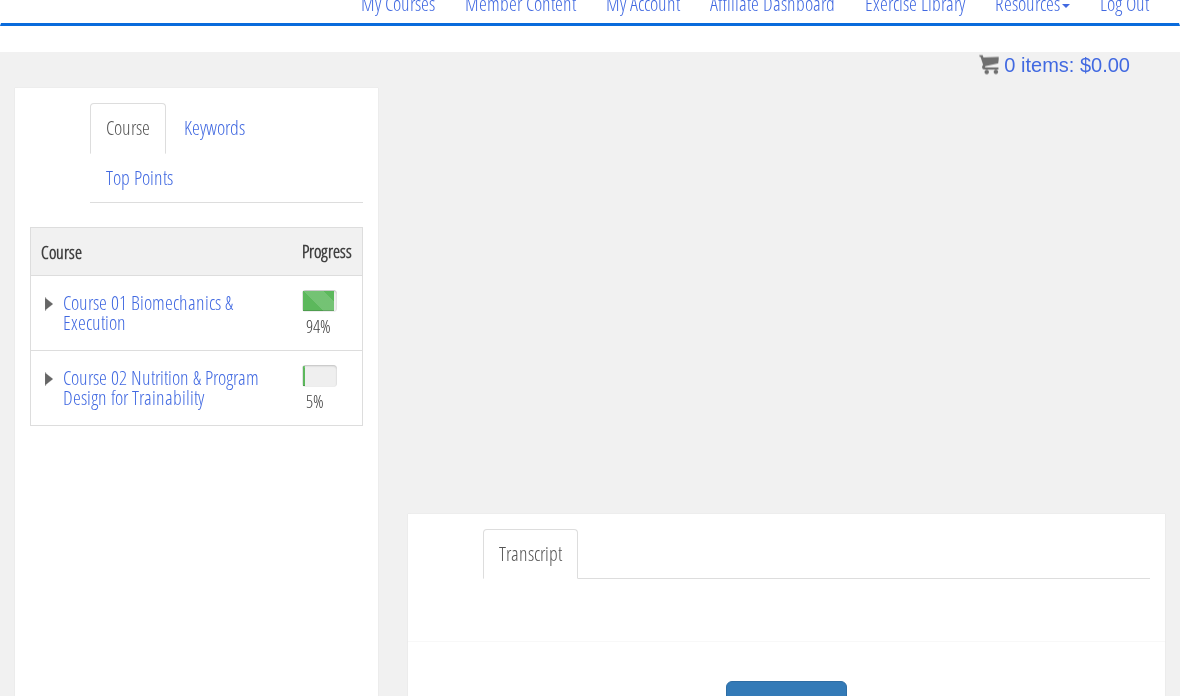 scroll, scrollTop: 184, scrollLeft: 0, axis: vertical 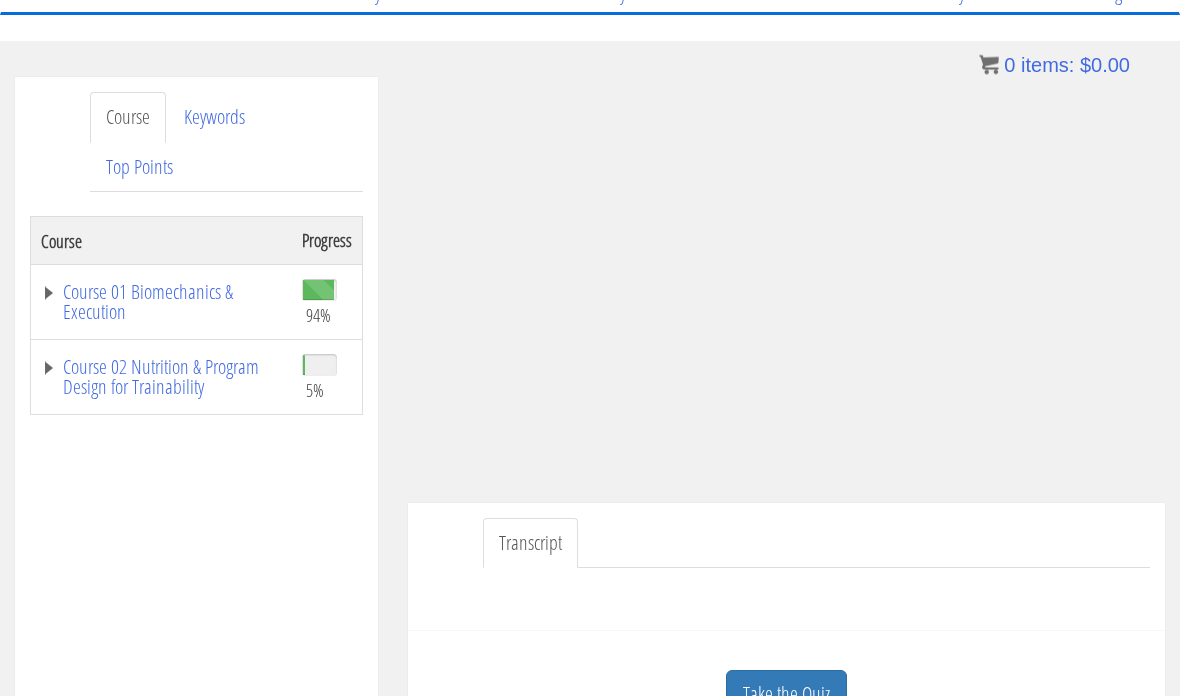 click on "Take the Quiz" at bounding box center (786, 695) 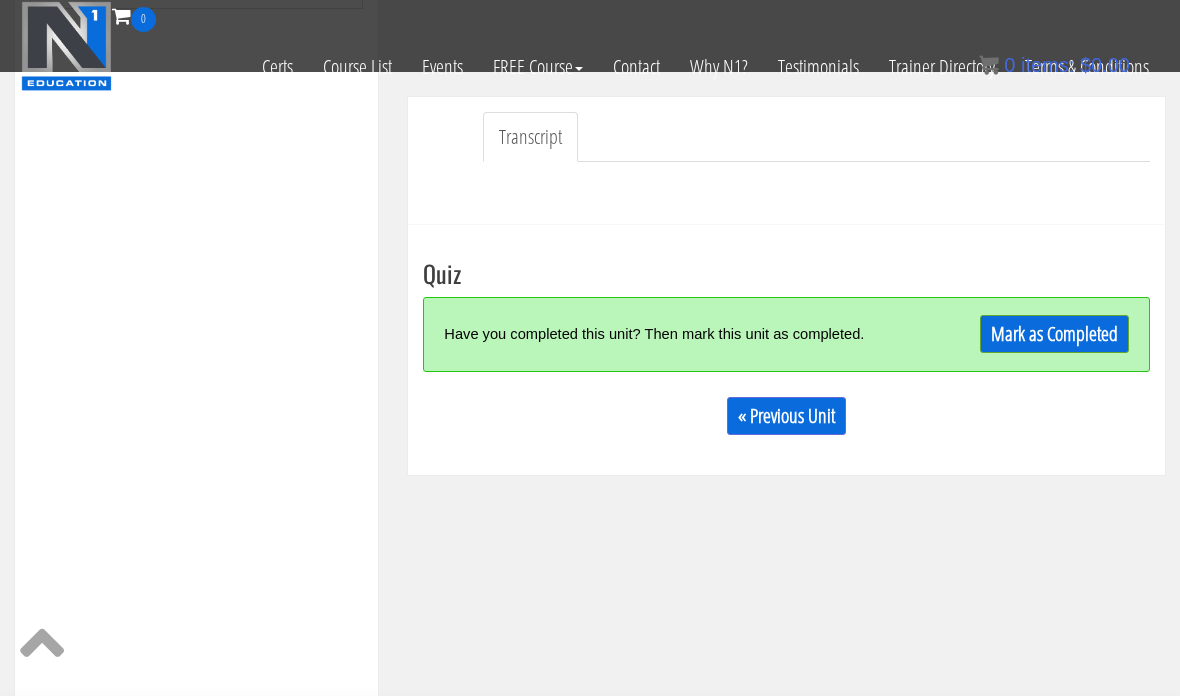 scroll, scrollTop: 466, scrollLeft: 0, axis: vertical 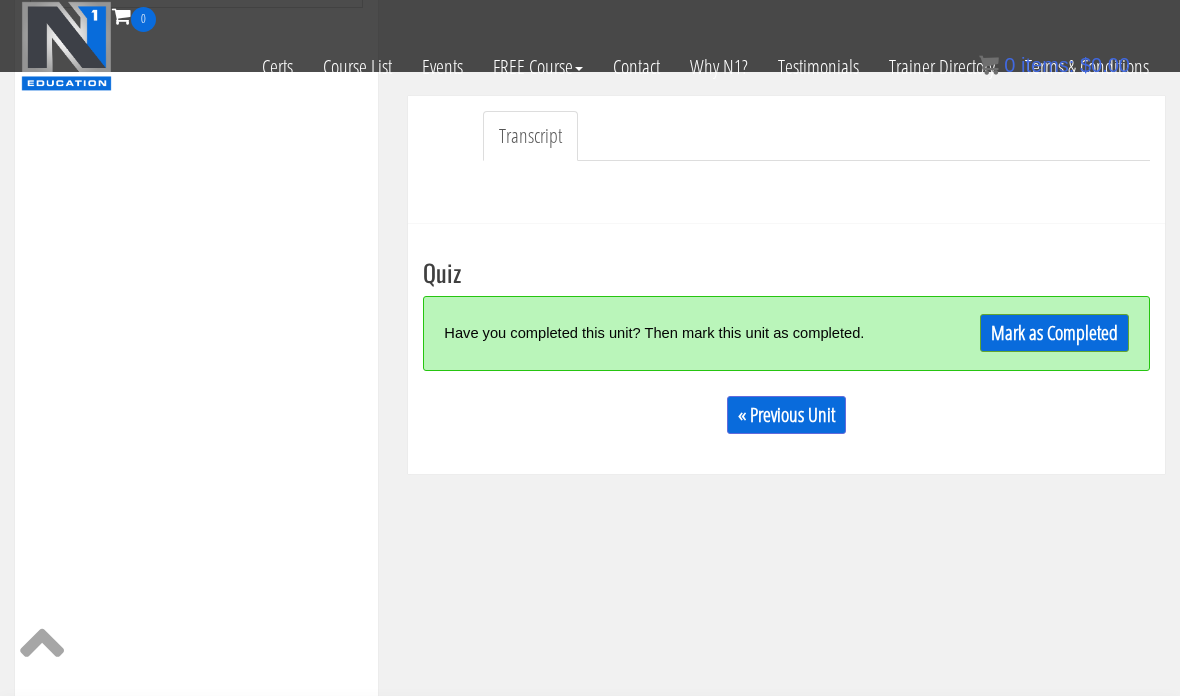 click on "Mark as Completed" at bounding box center [1054, 333] 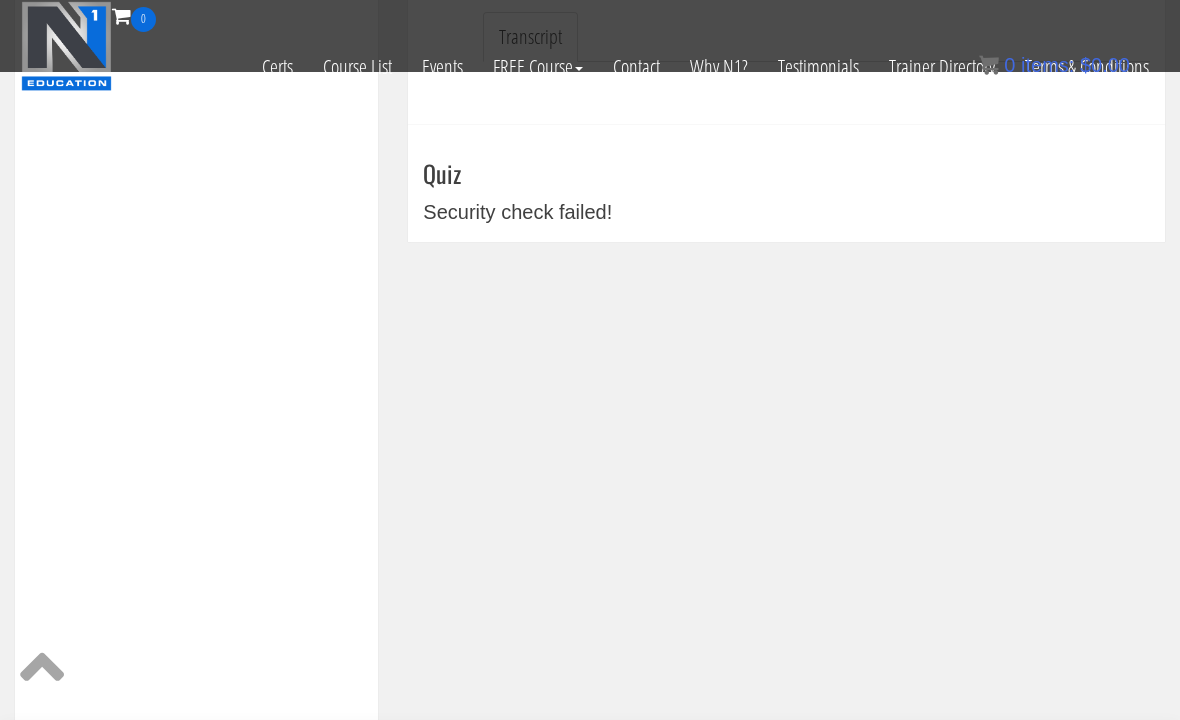 scroll, scrollTop: 564, scrollLeft: 0, axis: vertical 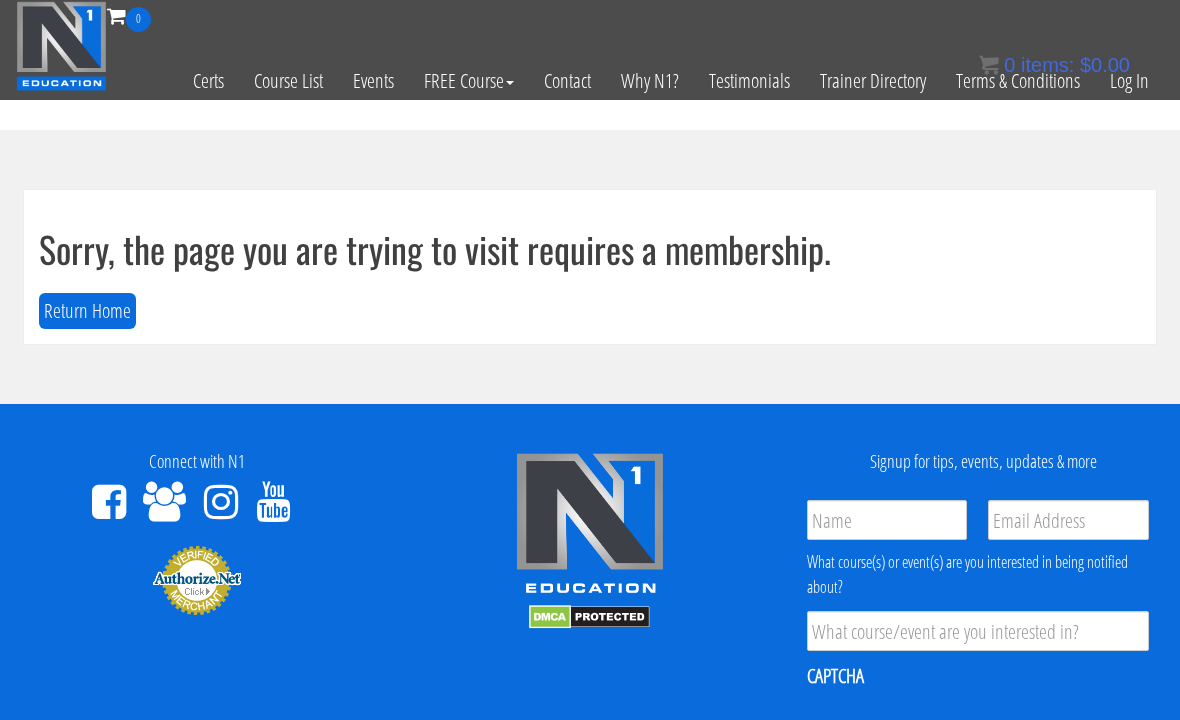 click on "Log In" at bounding box center [1129, 81] 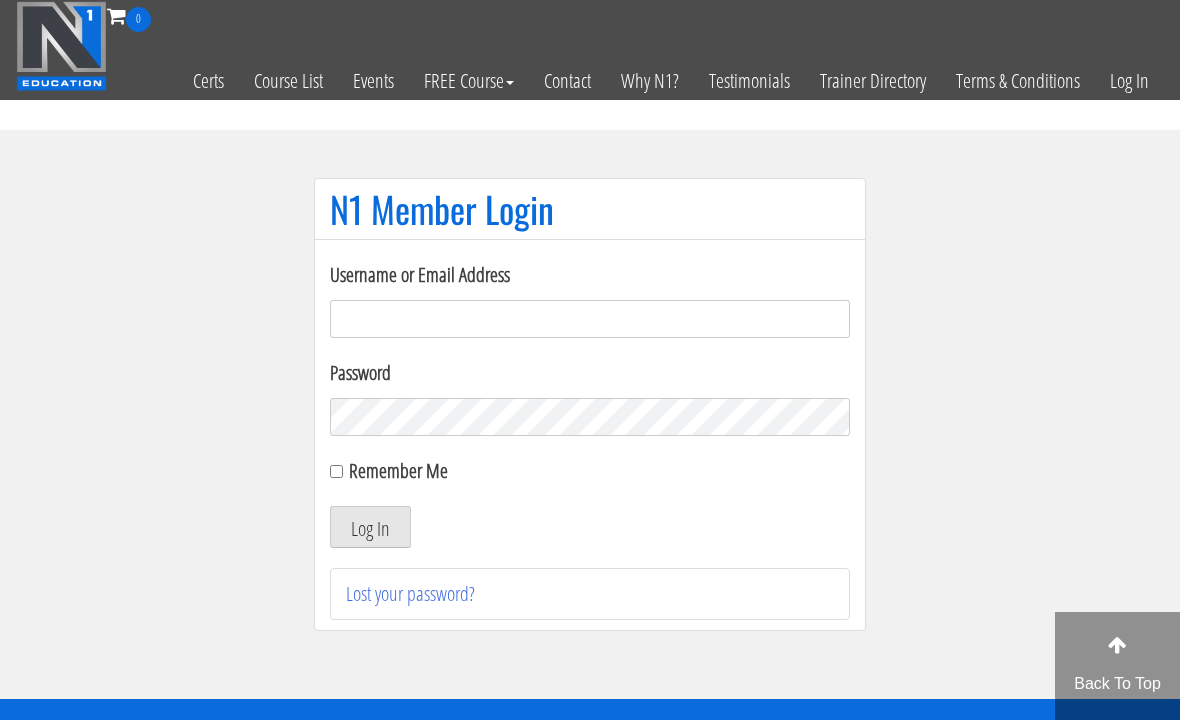 scroll, scrollTop: 0, scrollLeft: 0, axis: both 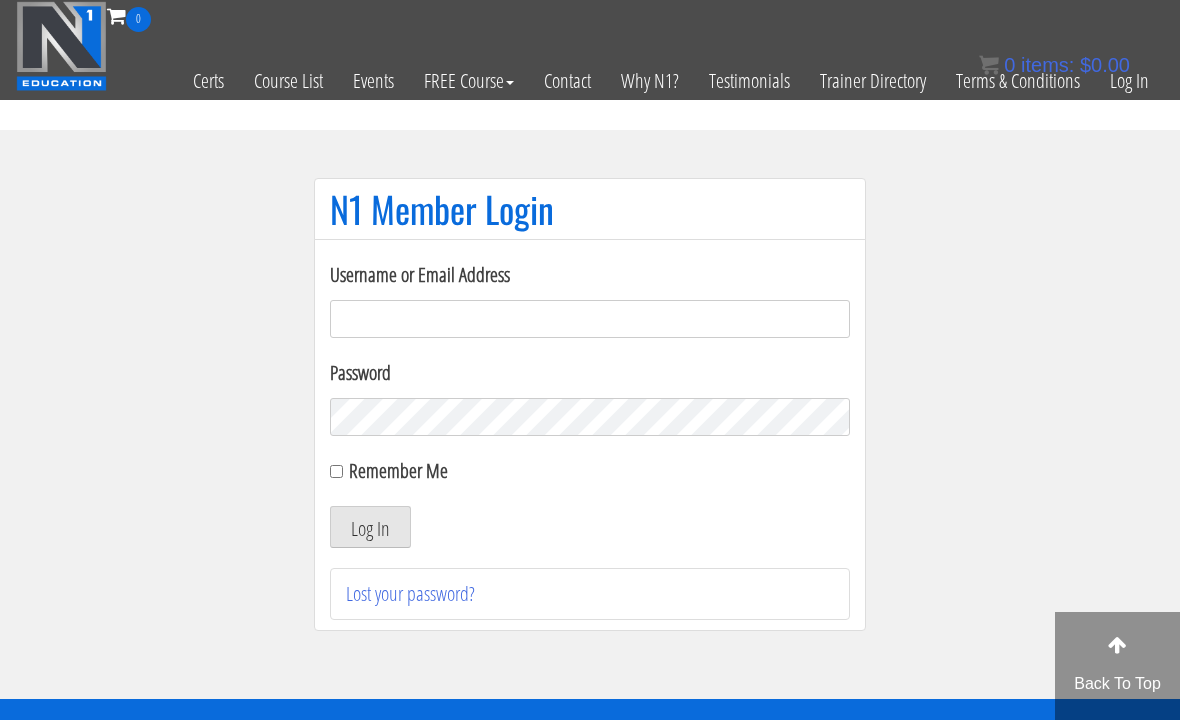 type on "georgiekean@gmail.com" 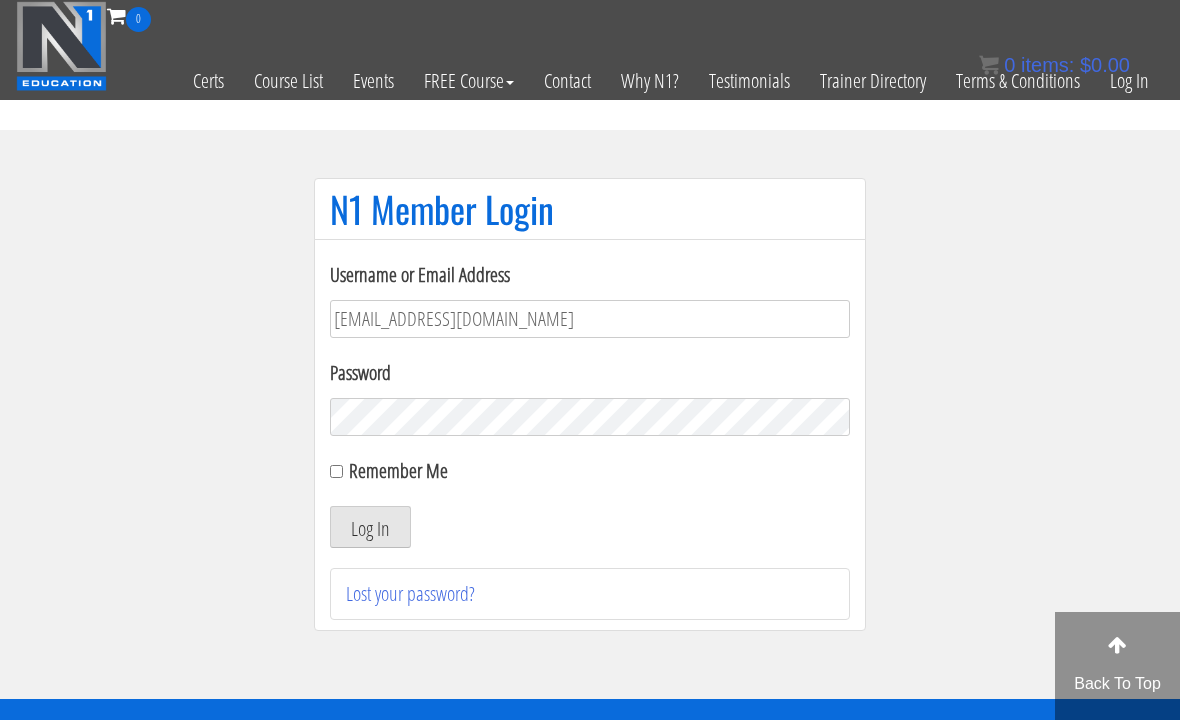 click on "Log In" at bounding box center [370, 527] 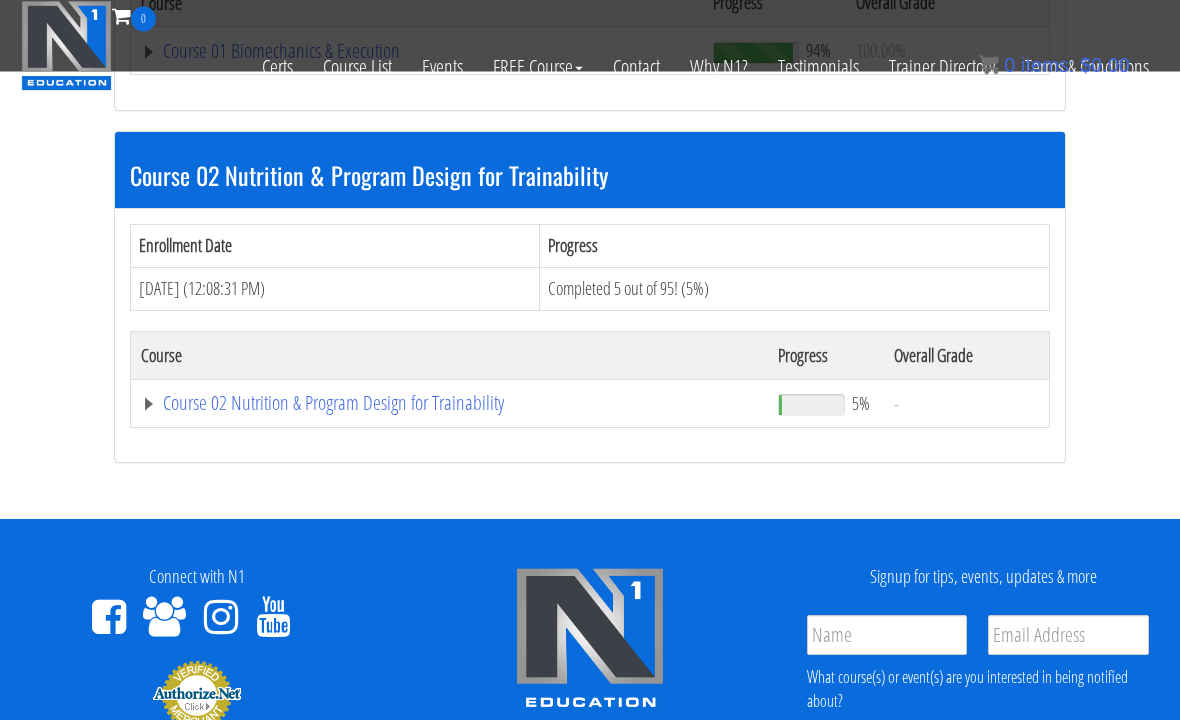 scroll, scrollTop: 516, scrollLeft: 0, axis: vertical 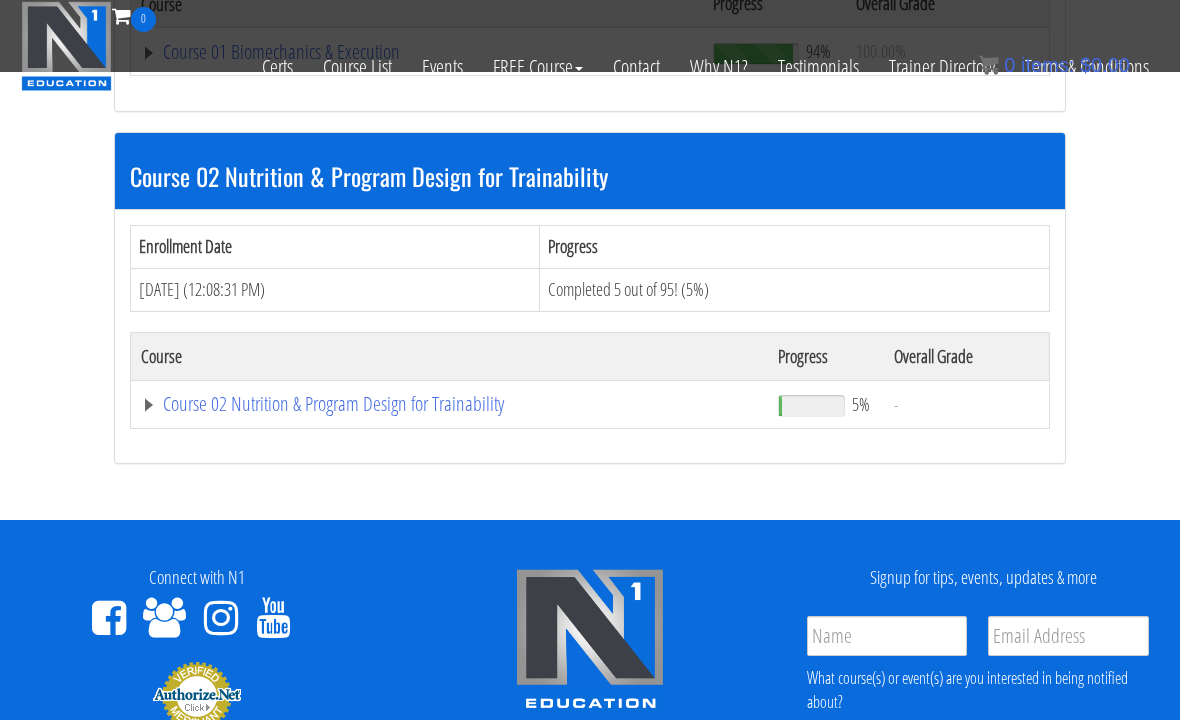 click on "Course 02 Nutrition & Program Design for Trainability" at bounding box center (417, 52) 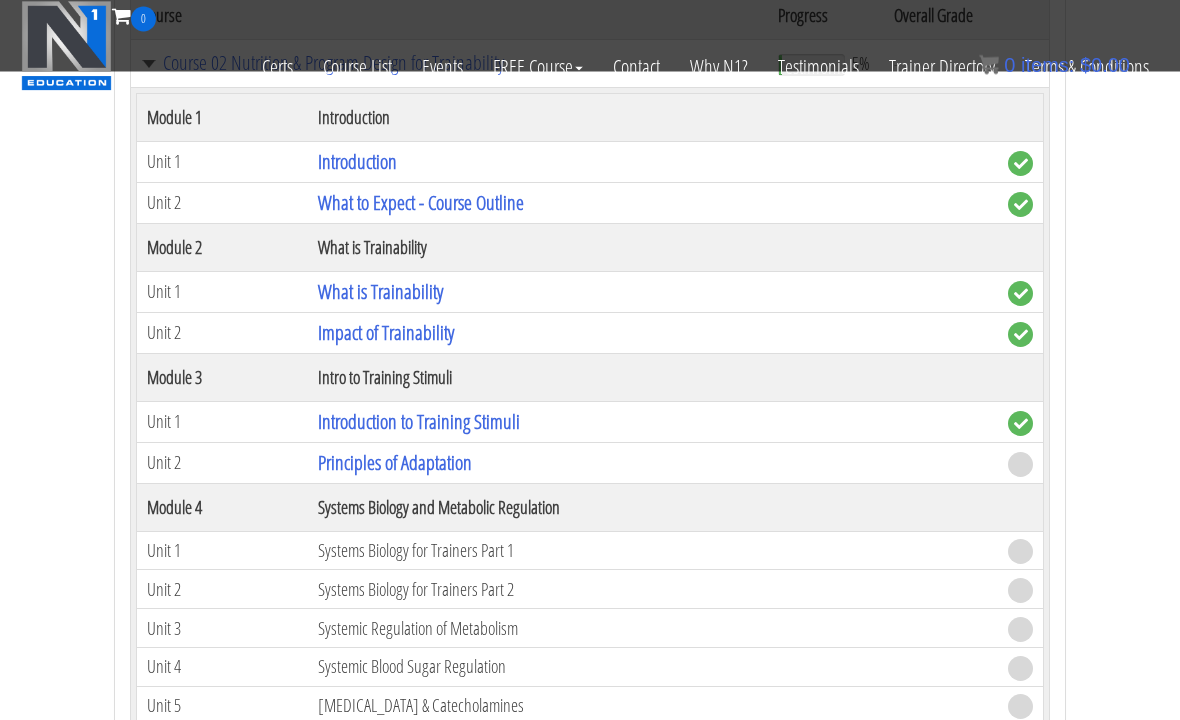 scroll, scrollTop: 883, scrollLeft: 0, axis: vertical 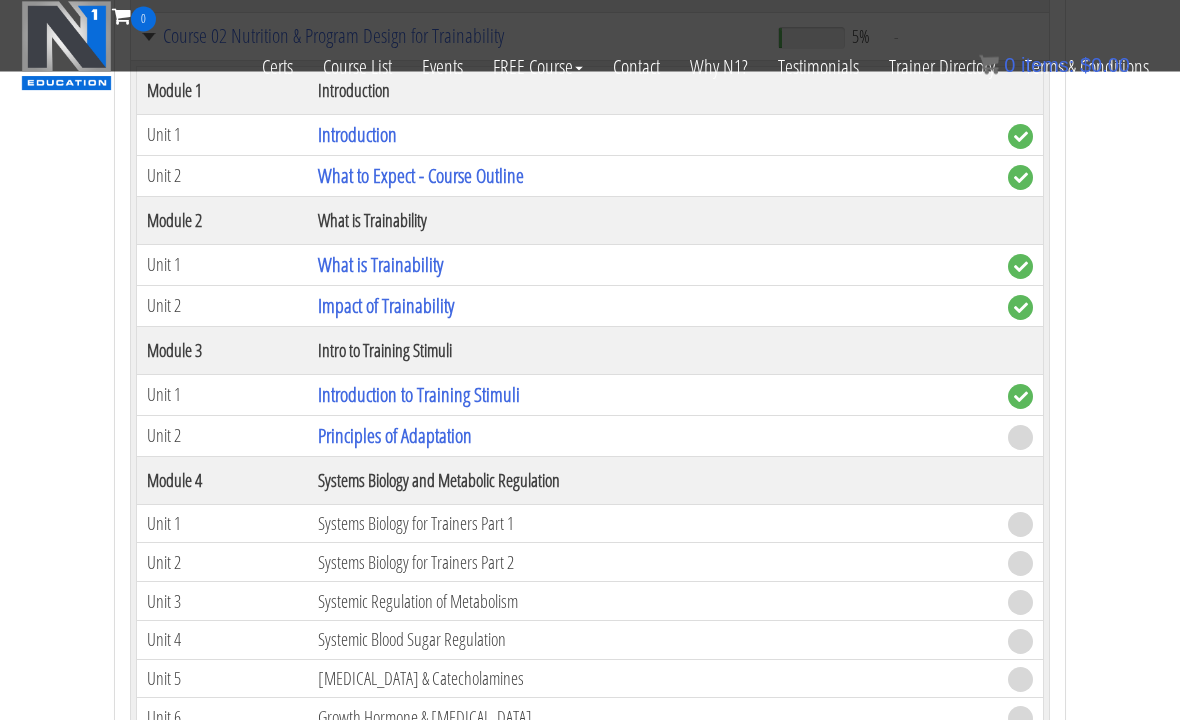 click on "Principles of Adaptation" at bounding box center (395, 436) 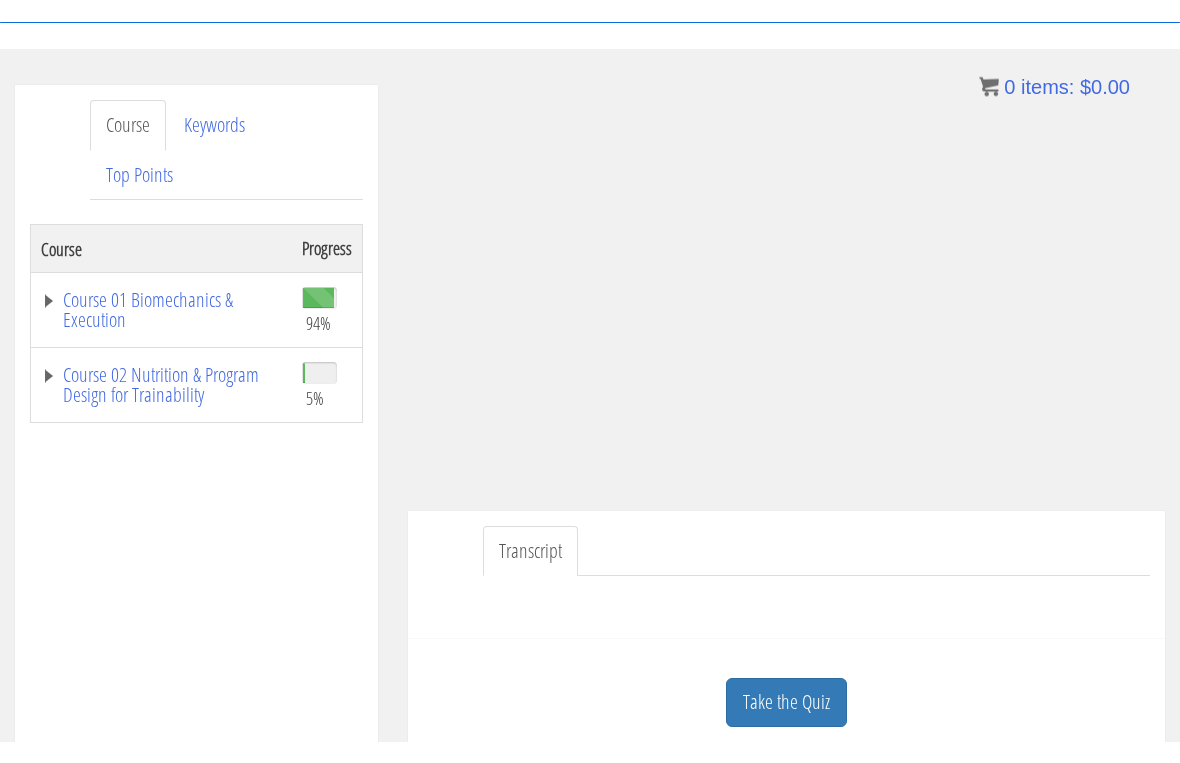 scroll, scrollTop: 24, scrollLeft: 0, axis: vertical 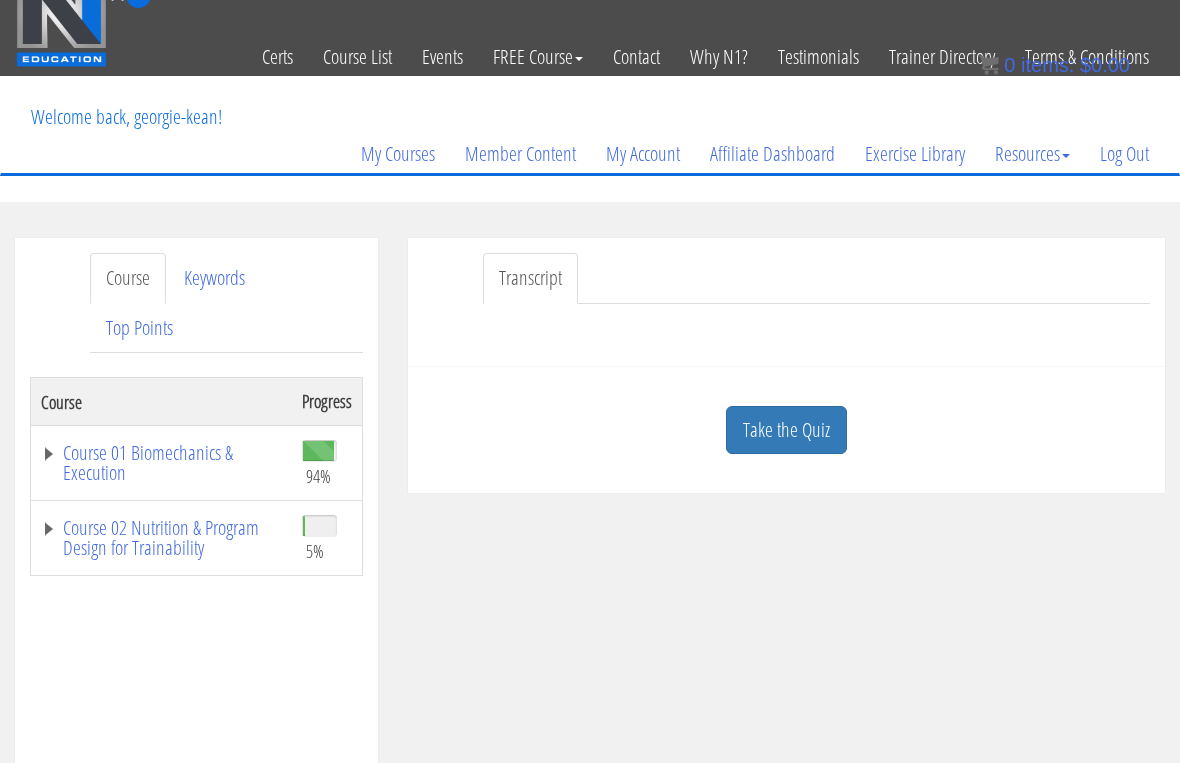 click on "Skip to content
Toggle navigation
0 Certs
Course List
Events
FREE Course
Course Preview – Biomechanics
Course Preview – Program Design
Contact
Why N1?
Testimonials
Trainer Directory
Terms & Conditions
Welcome back, georgie-kean!
My Courses
Member Content
My Account
Affiliate Dashboard
Exercise Library
Resources
Training Code Request
Terms & Conditions
Log Out
x
My Courses
My Account
Affiliate Dashboard
Training Code Request
Terms & Conditions
Member Content
Exercise Library
Log Out
Log Out
Home
Course List
Certifications
Events
FREE Course
Contact
Cart
Why N1?" at bounding box center [590, 1030] 